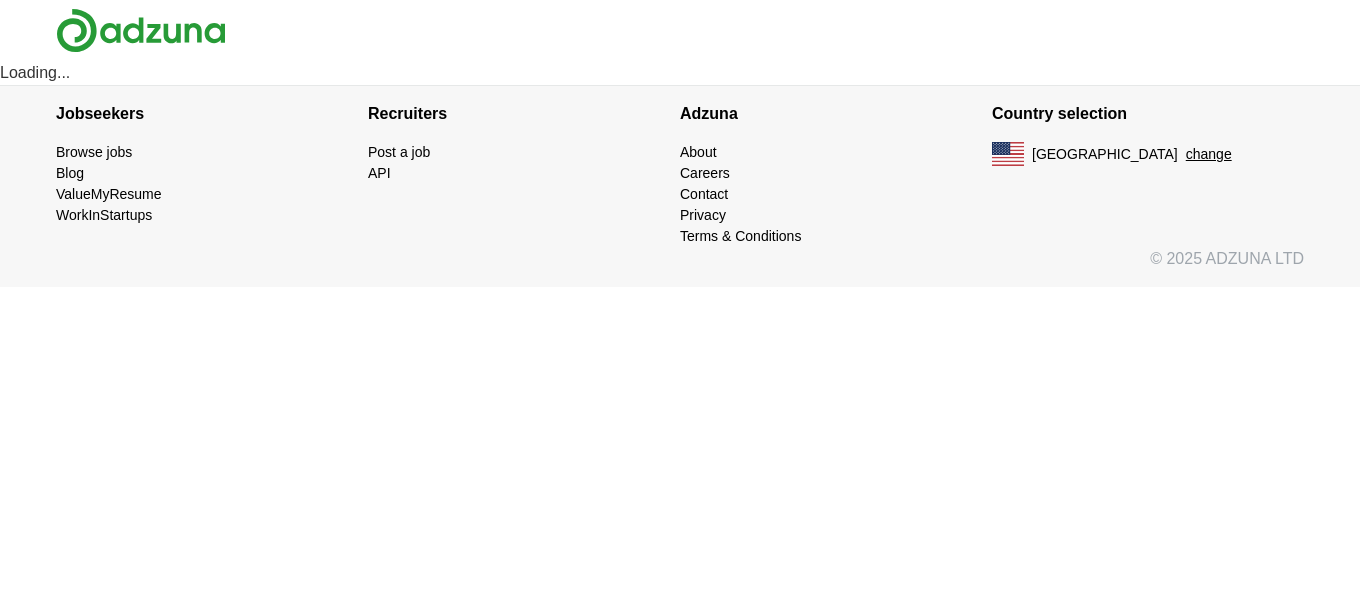 scroll, scrollTop: 0, scrollLeft: 0, axis: both 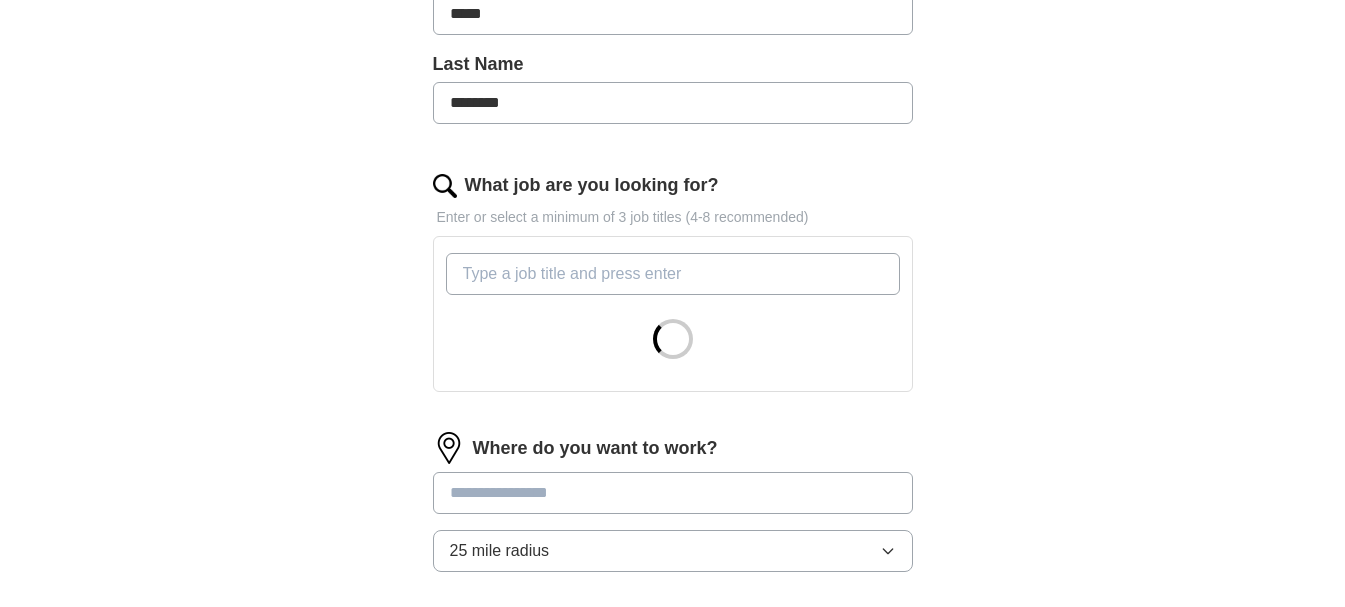 click on "What job are you looking for?" at bounding box center [673, 274] 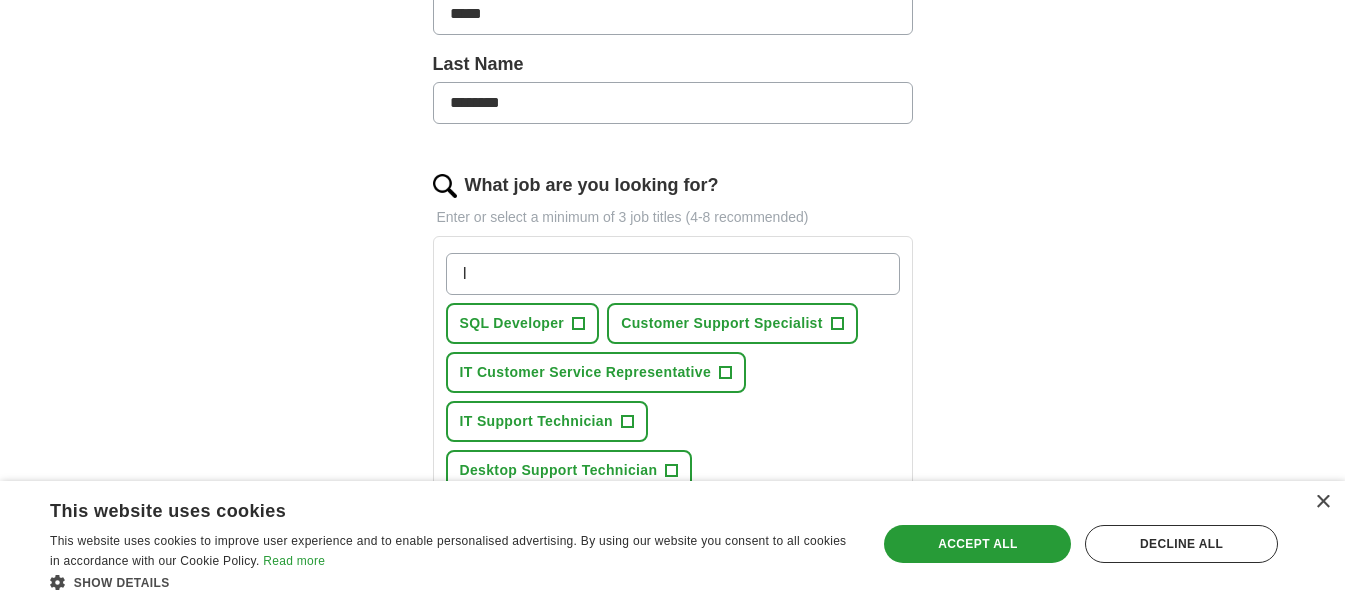 type on "I" 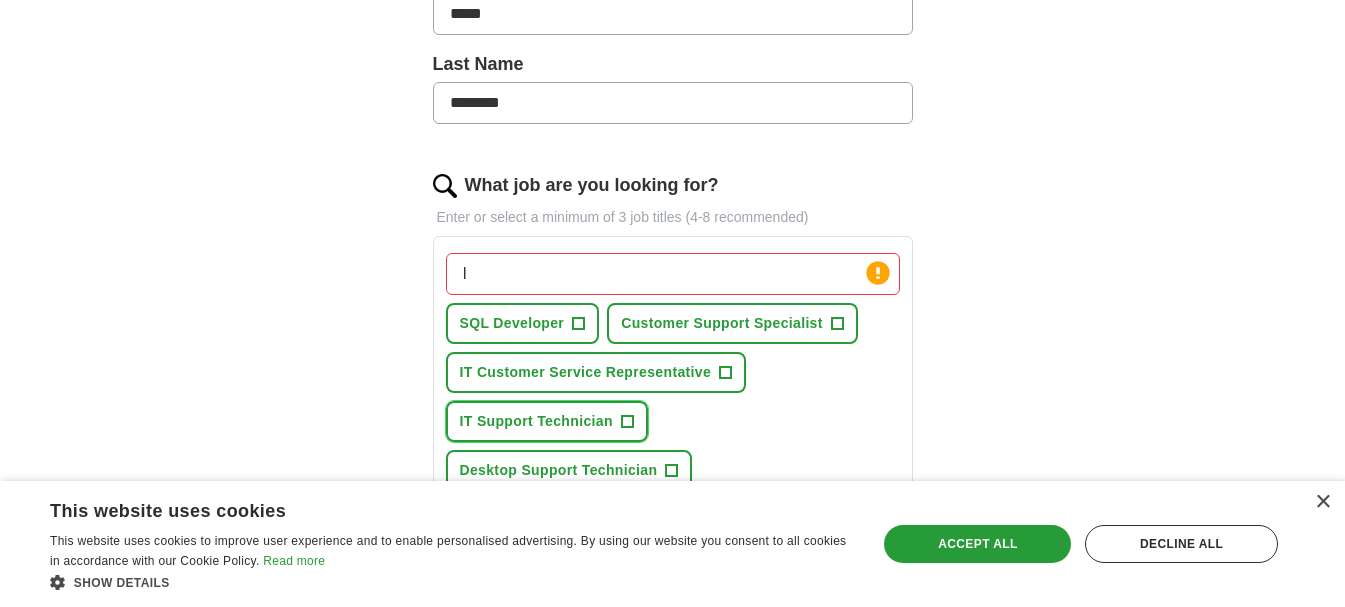 click on "IT Support Technician +" at bounding box center (547, 421) 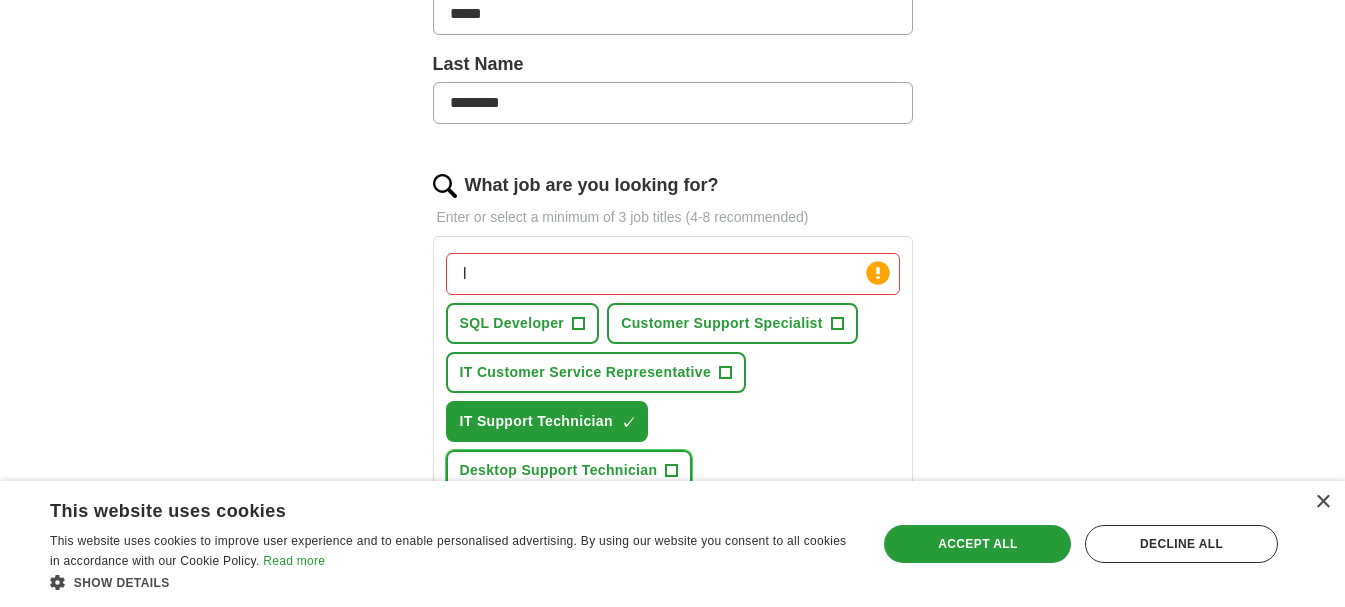 click on "+" at bounding box center [672, 471] 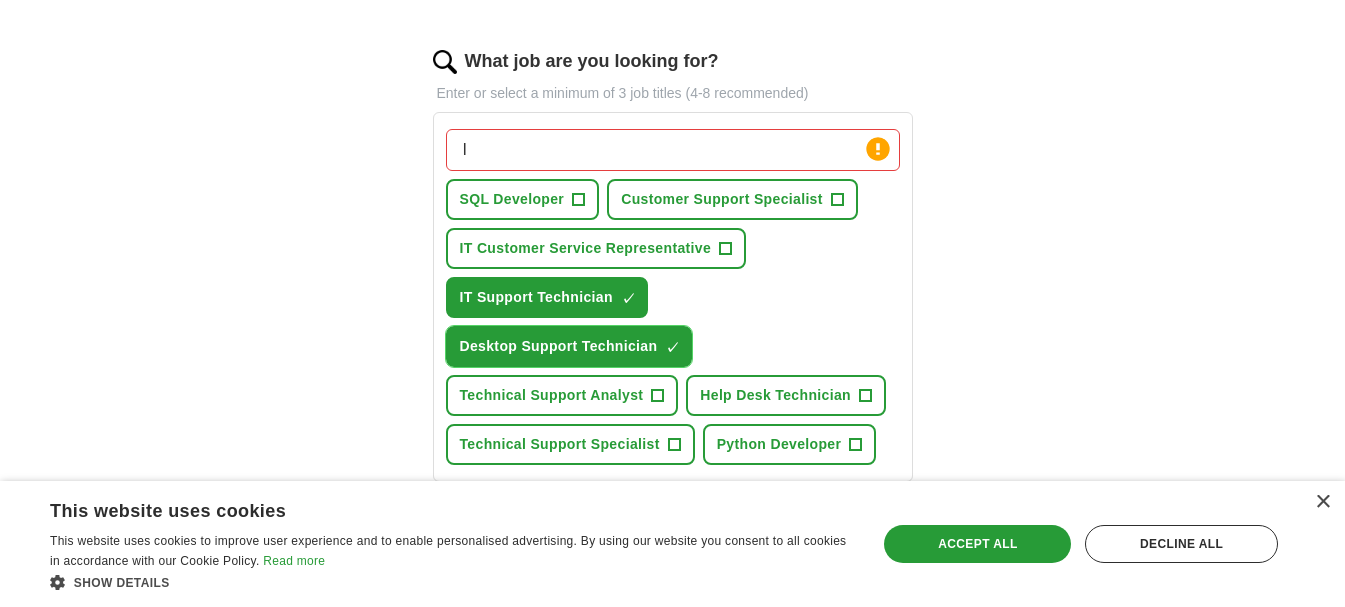 scroll, scrollTop: 700, scrollLeft: 0, axis: vertical 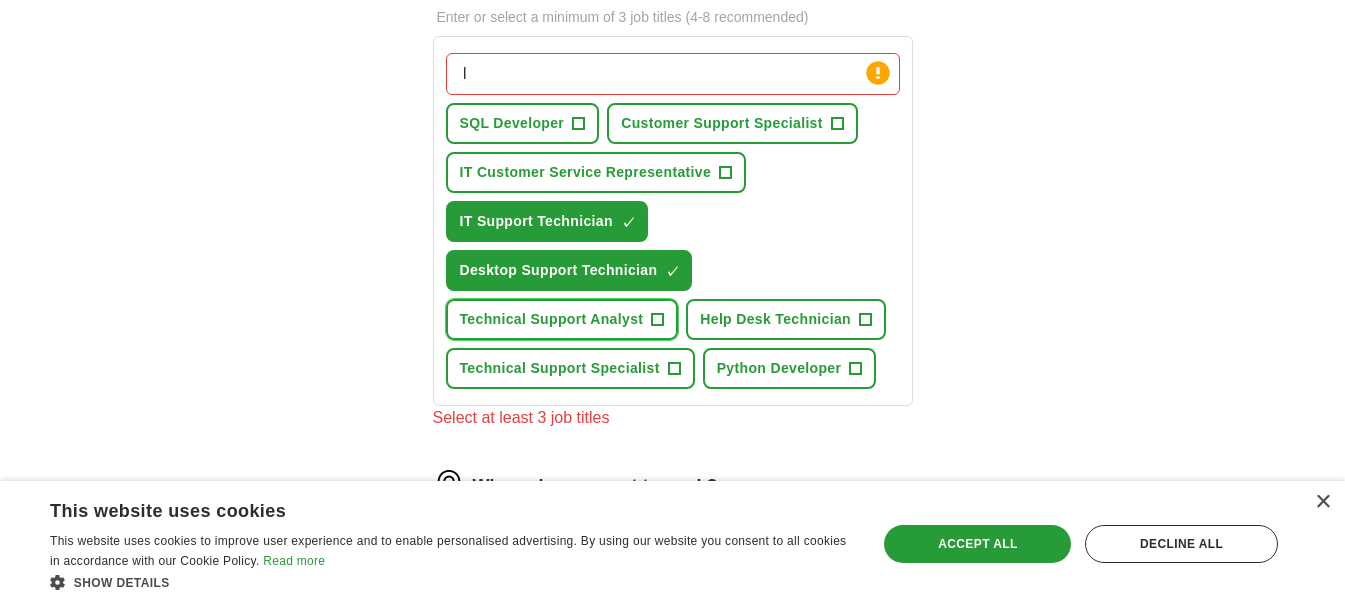 click on "+" at bounding box center [658, 320] 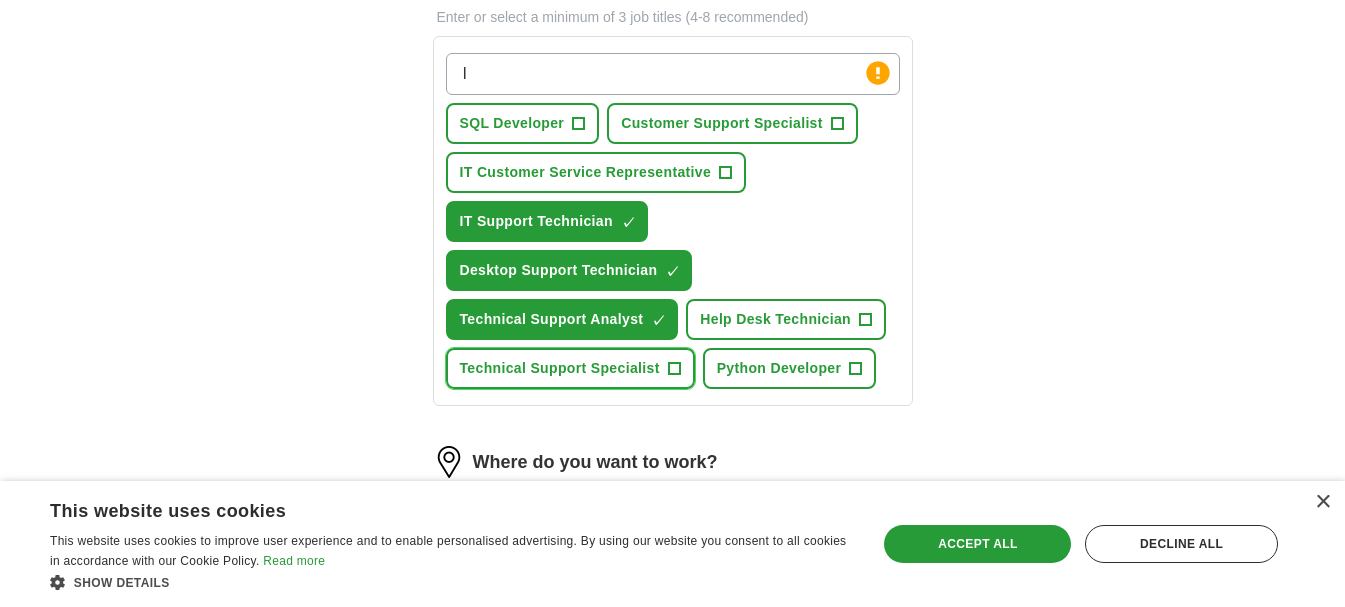 click on "+" at bounding box center [674, 369] 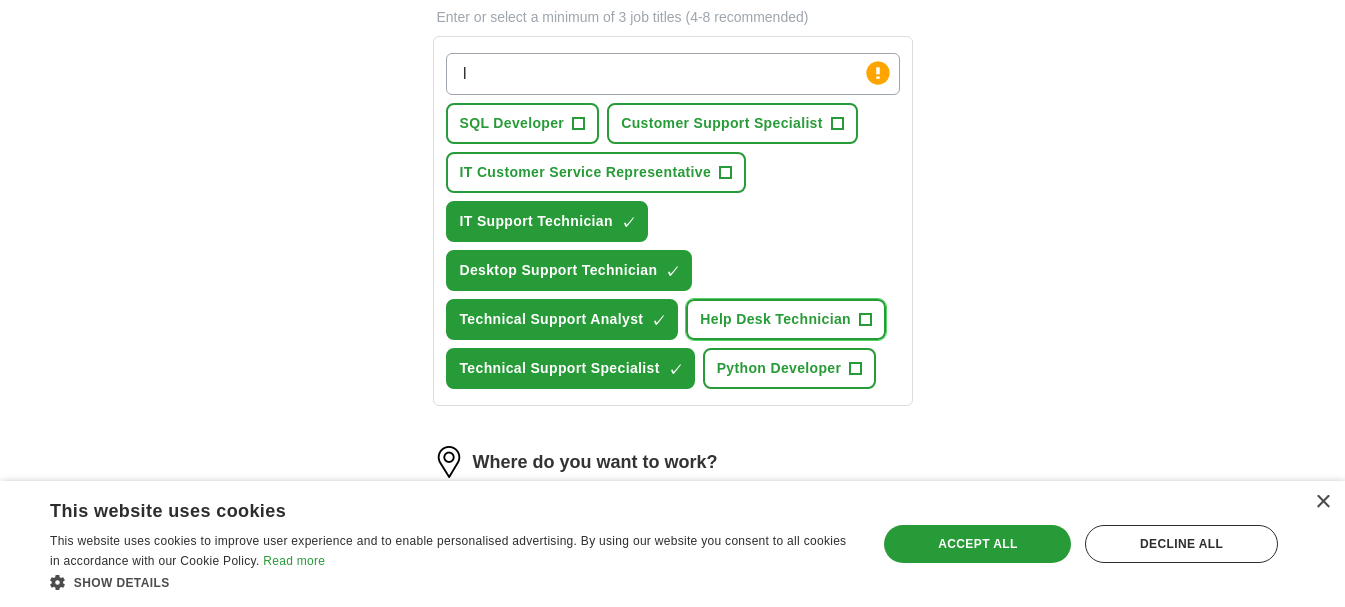 click on "+" at bounding box center [865, 319] 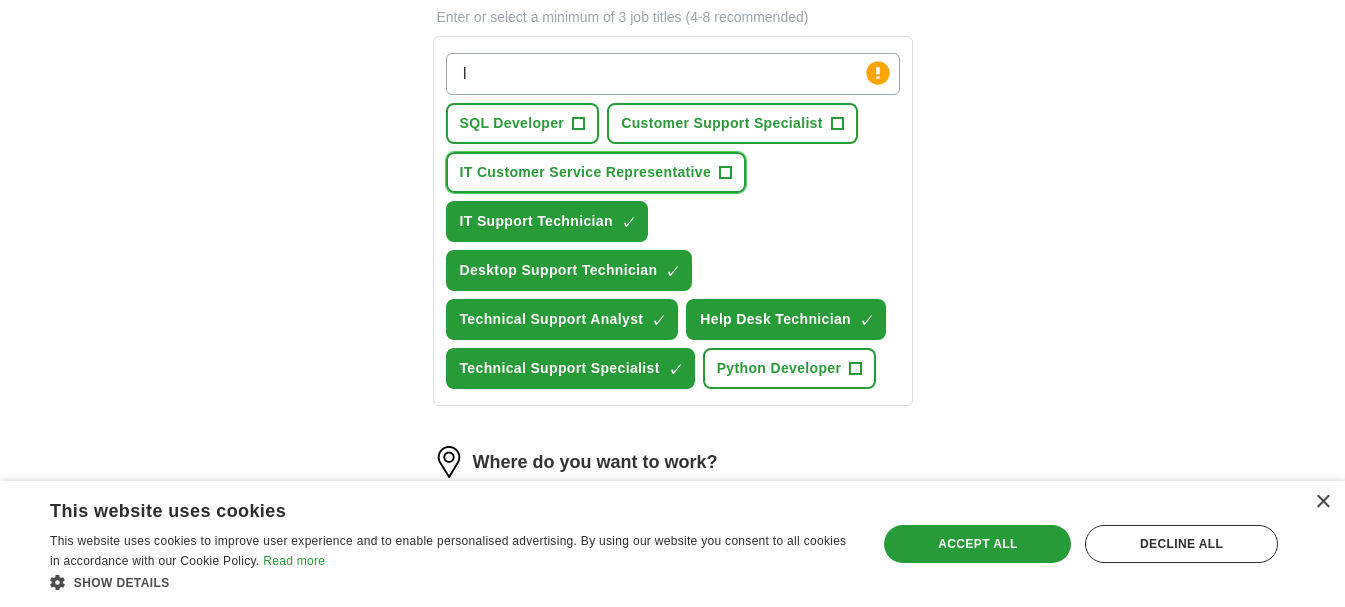 click on "IT Customer Service Representative +" at bounding box center [596, 172] 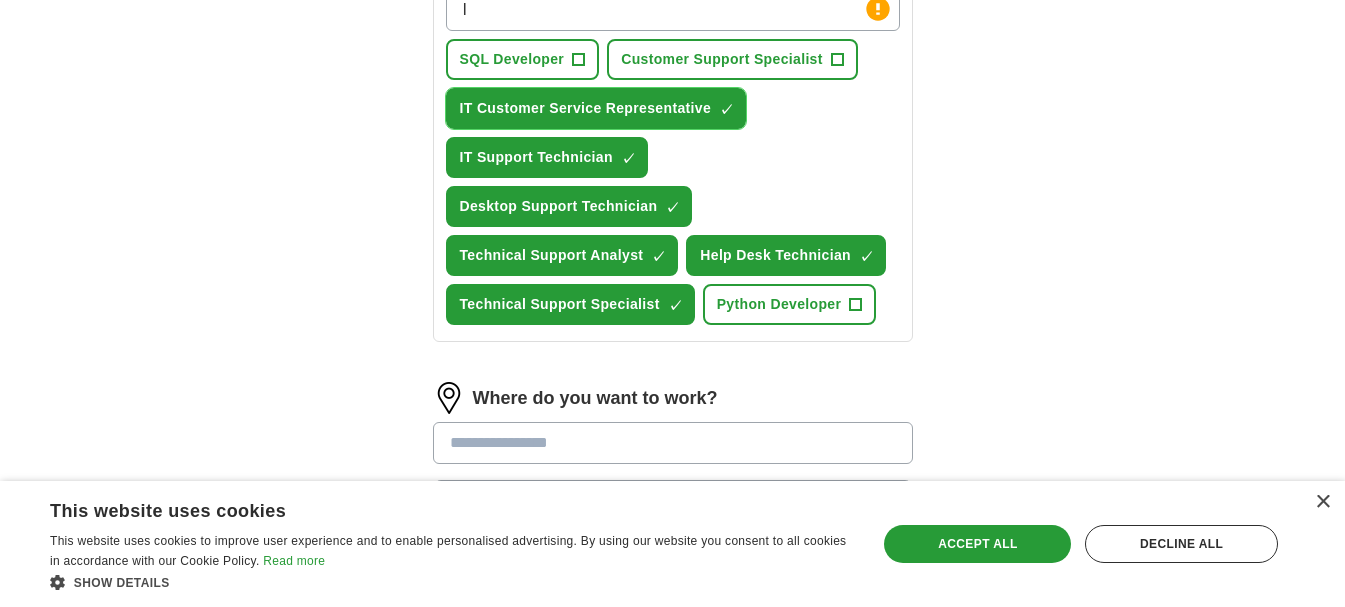 scroll, scrollTop: 1000, scrollLeft: 0, axis: vertical 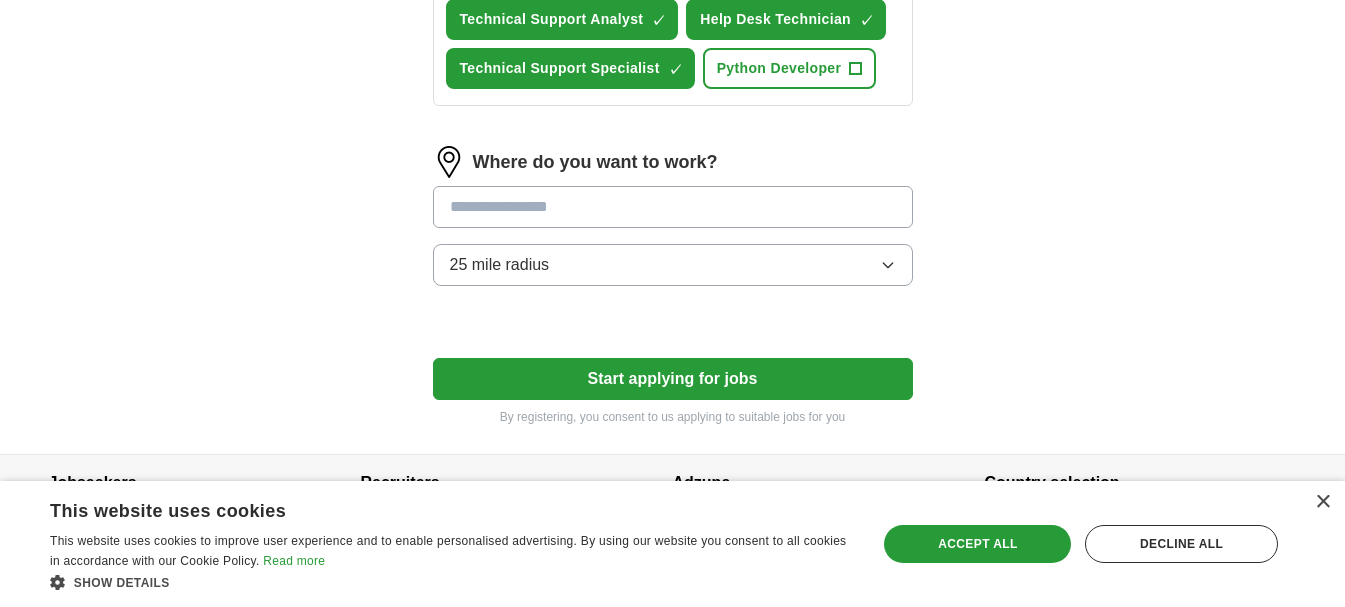 click at bounding box center [673, 207] 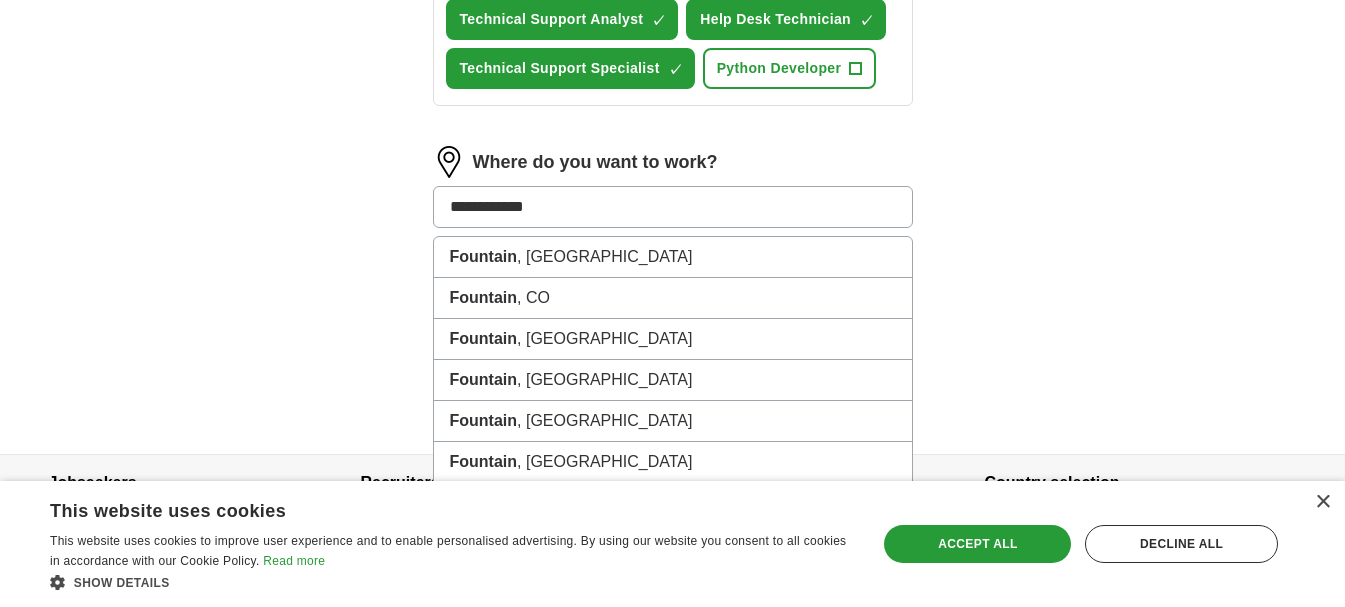 type on "**********" 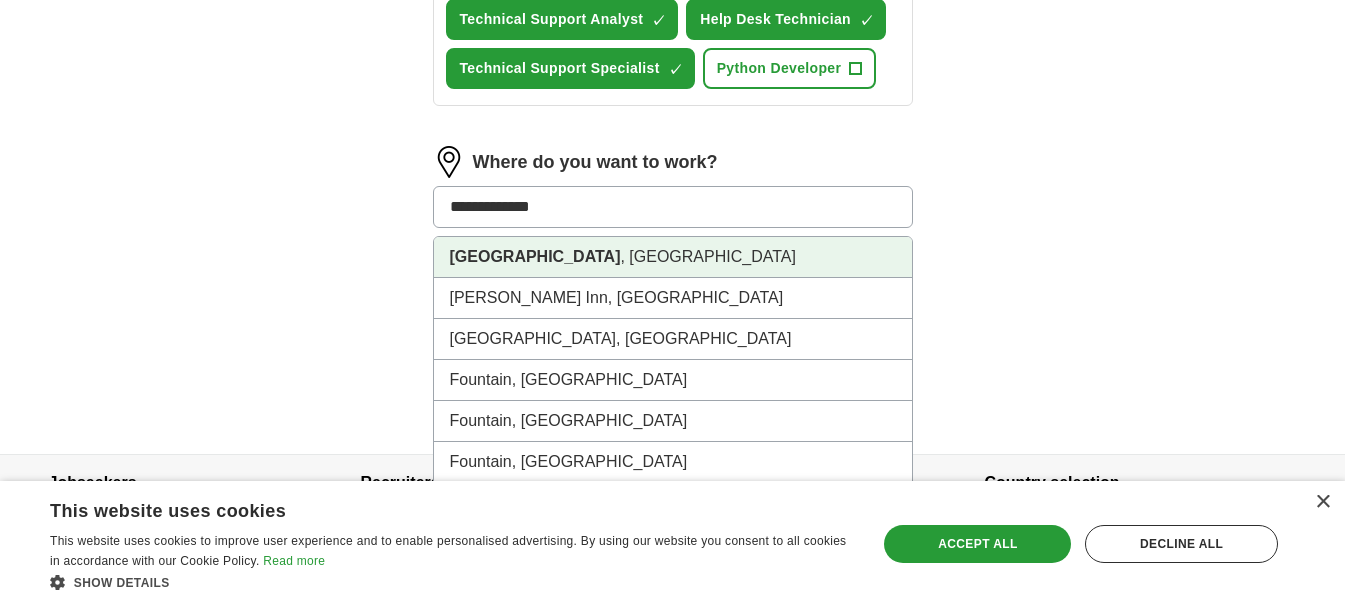 click on "Fountain Inn , SC" at bounding box center (673, 257) 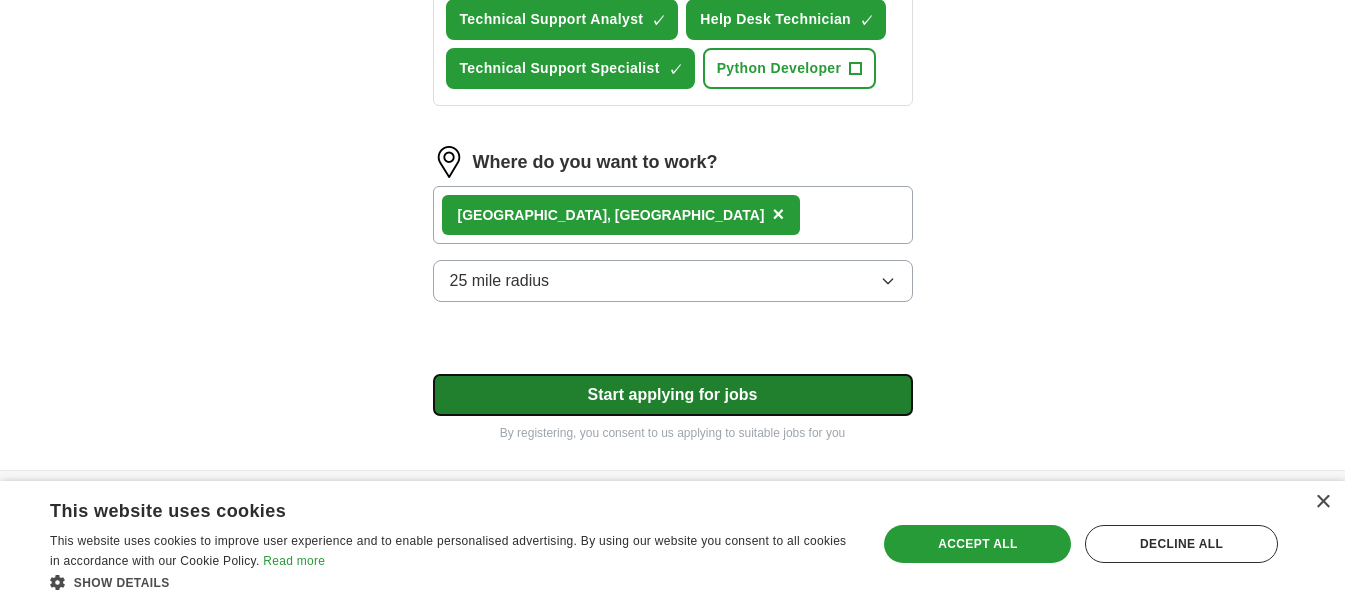 click on "Start applying for jobs" at bounding box center (673, 395) 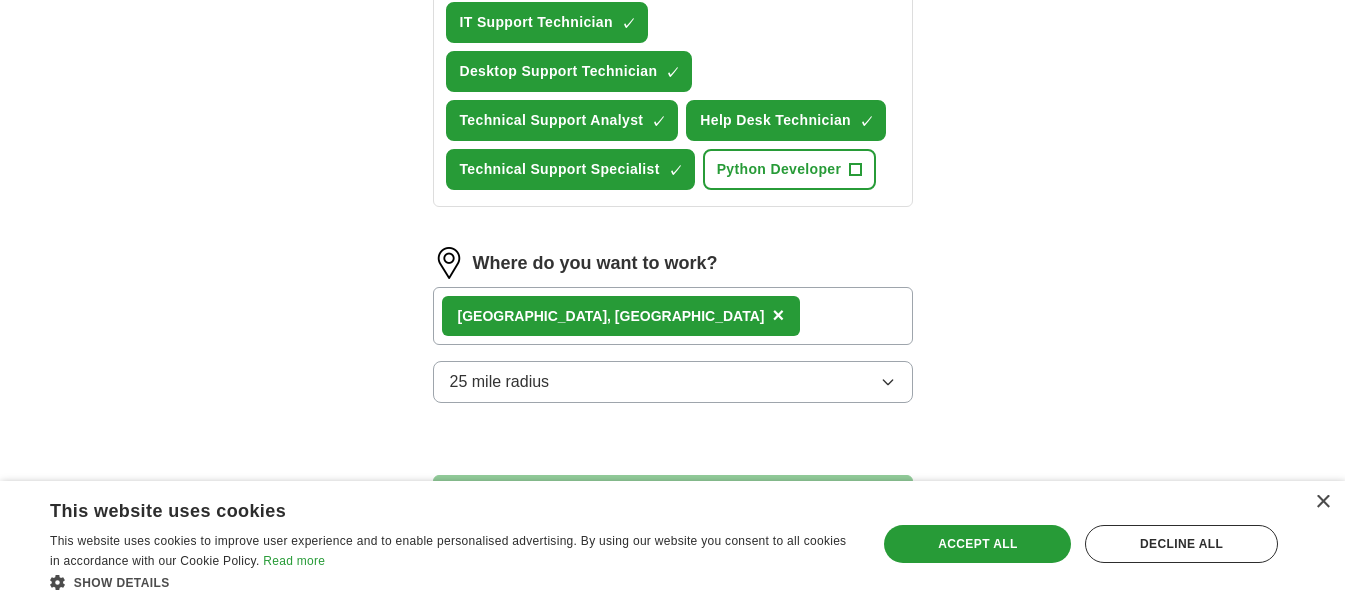 select on "**" 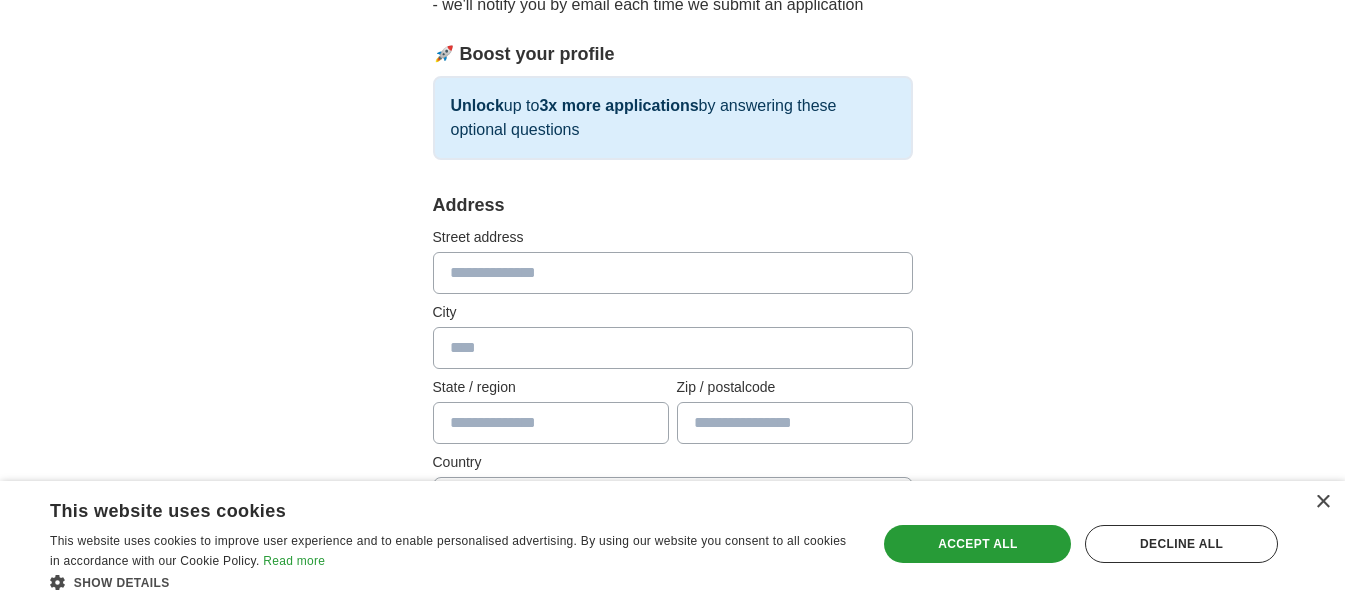 scroll, scrollTop: 300, scrollLeft: 0, axis: vertical 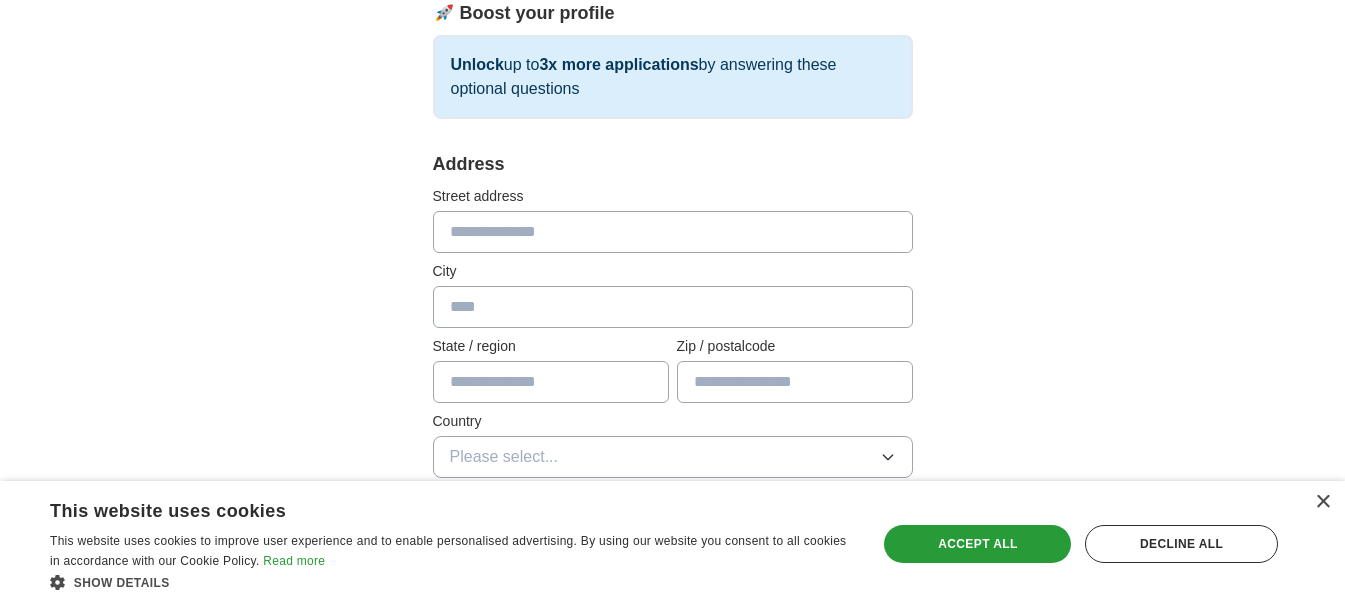 click at bounding box center [673, 232] 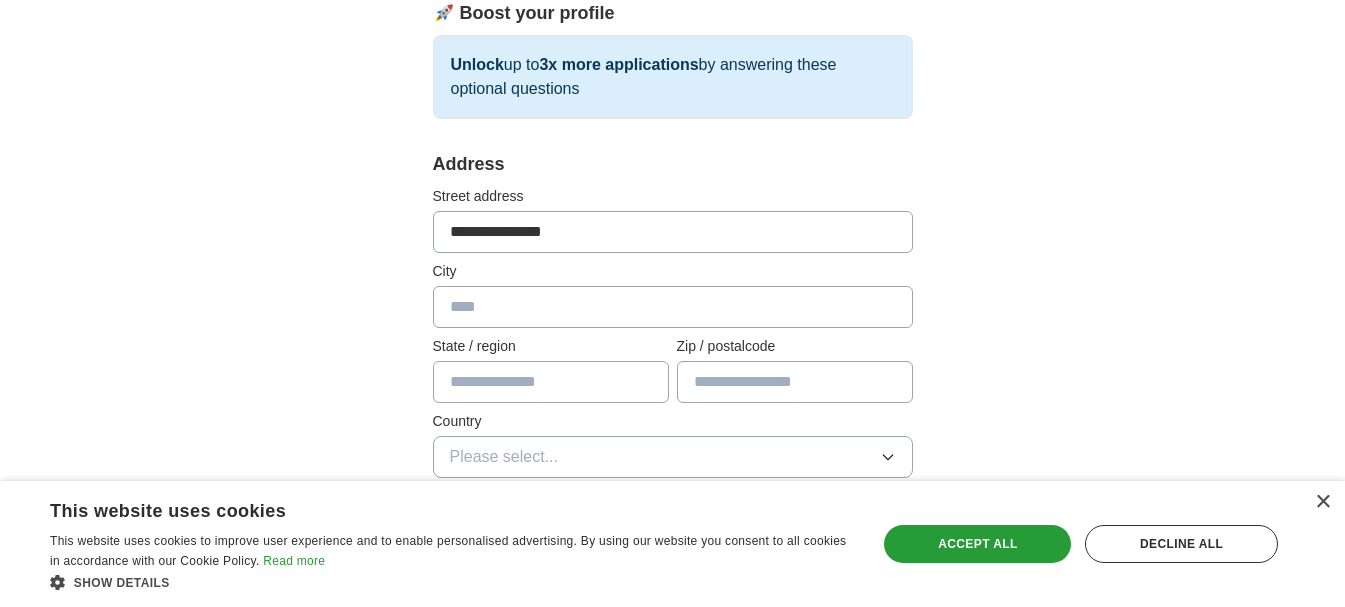 type on "**********" 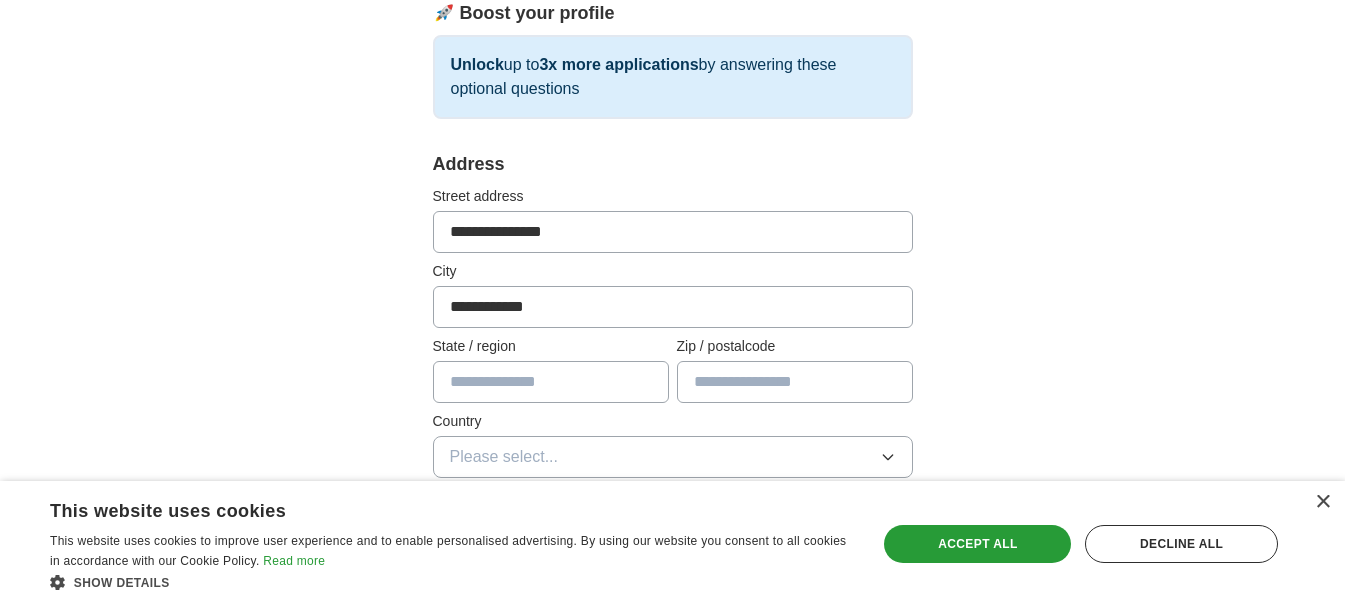 type on "**" 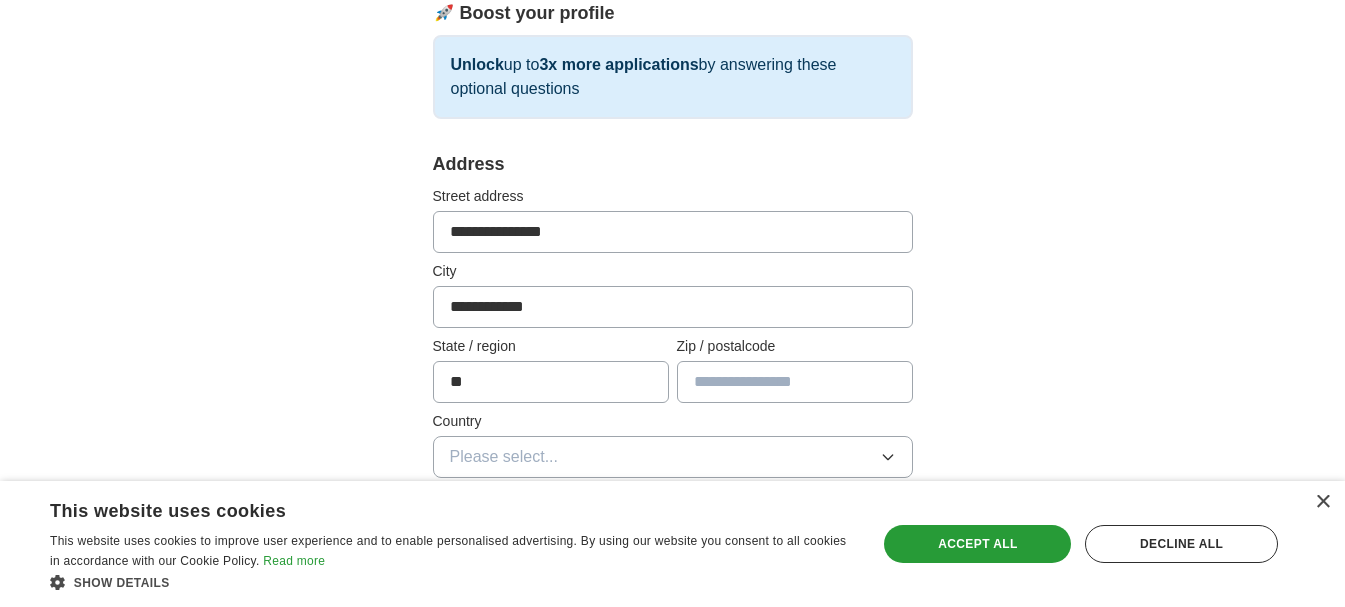 type on "*****" 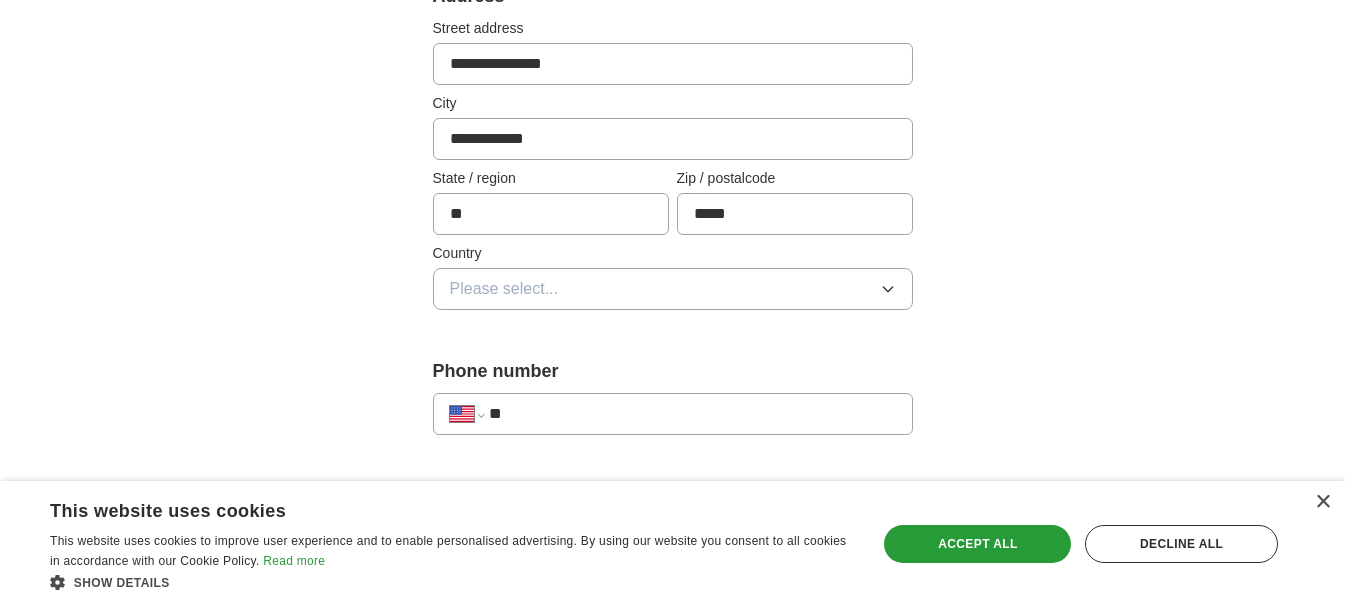scroll, scrollTop: 500, scrollLeft: 0, axis: vertical 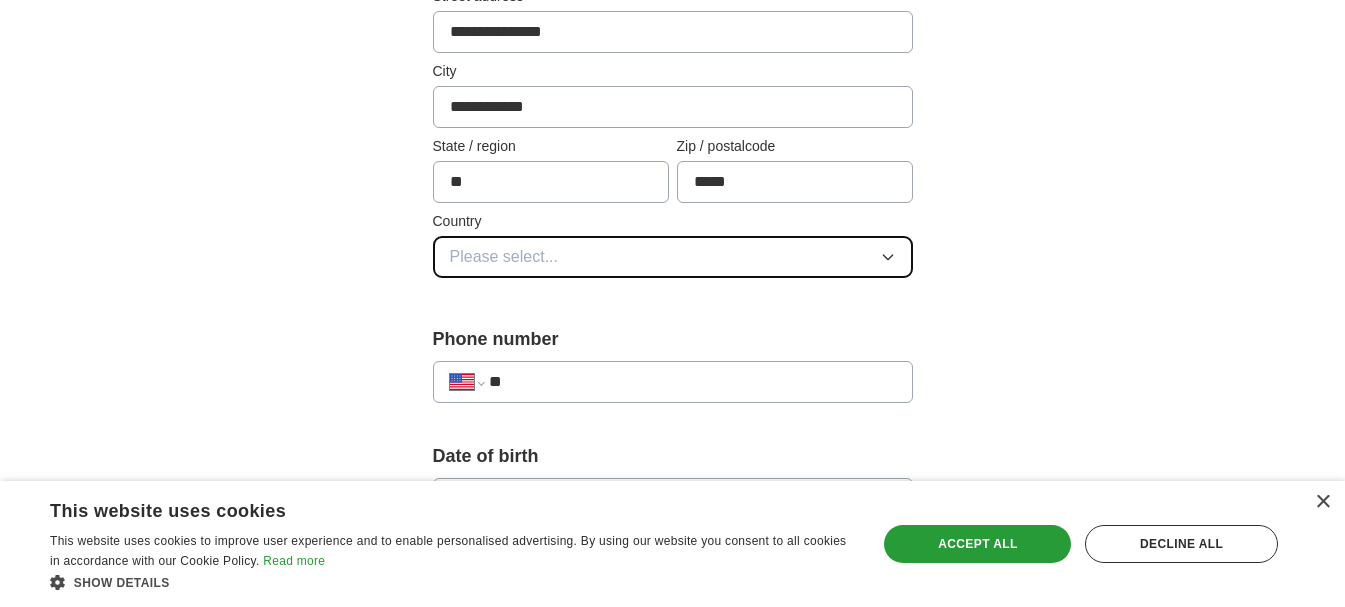 click on "Please select..." at bounding box center (673, 257) 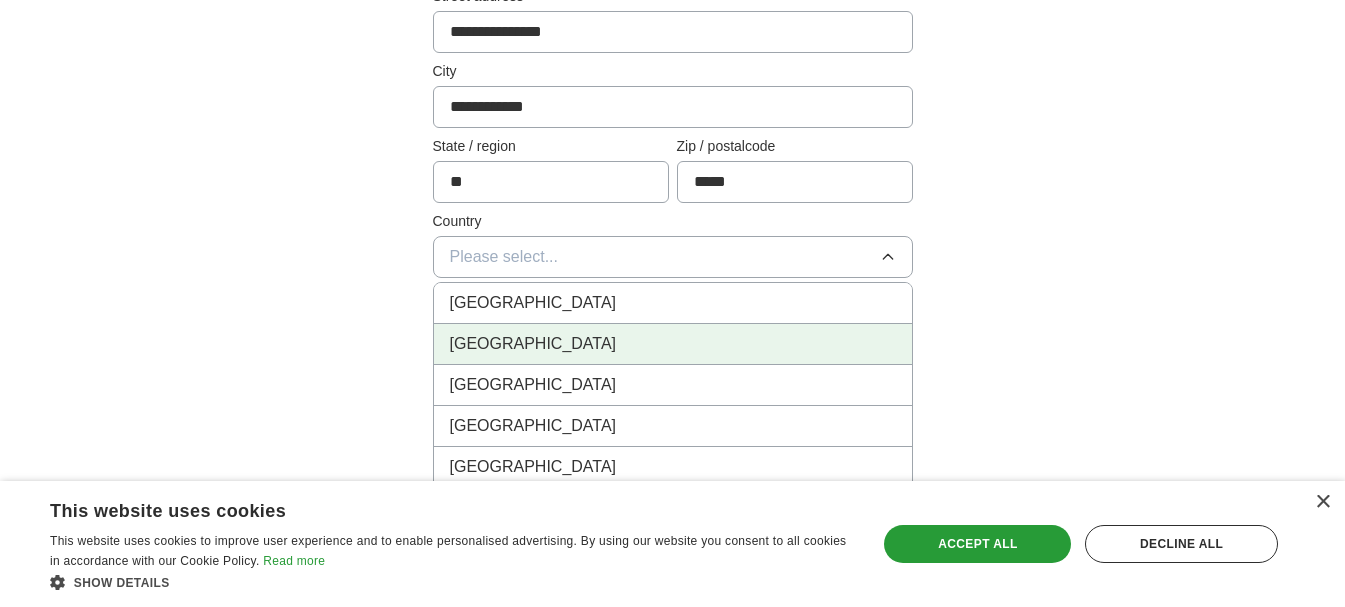 click on "United States" at bounding box center [673, 344] 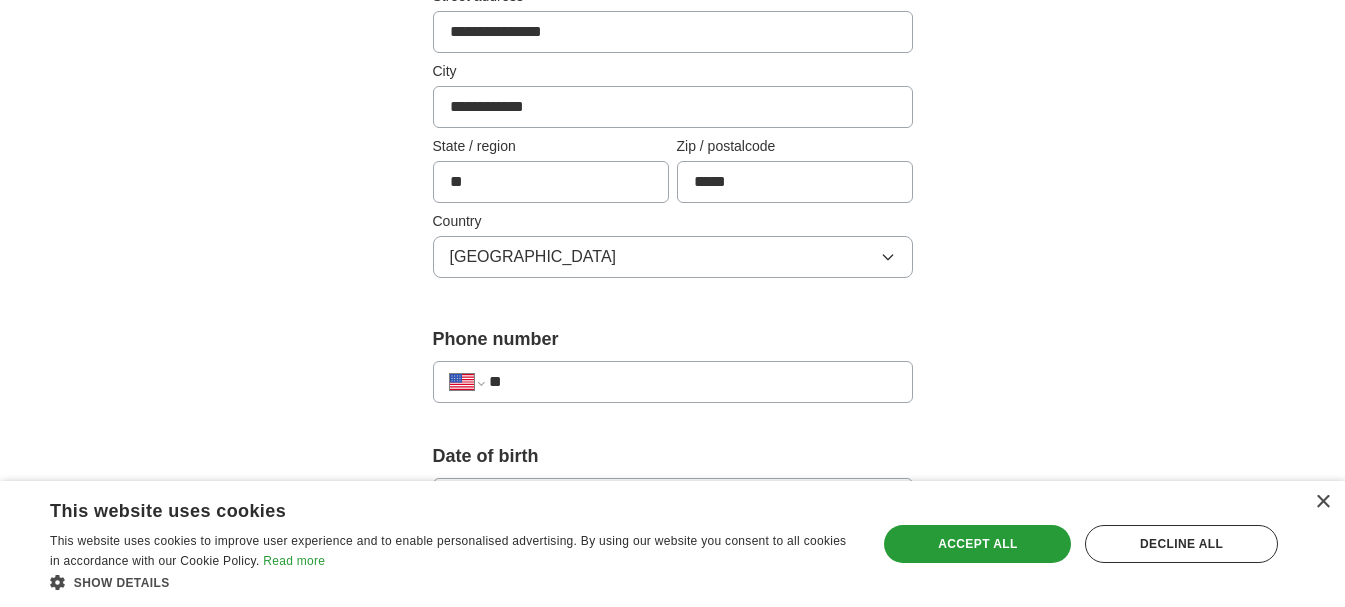 click on "**********" at bounding box center [673, 382] 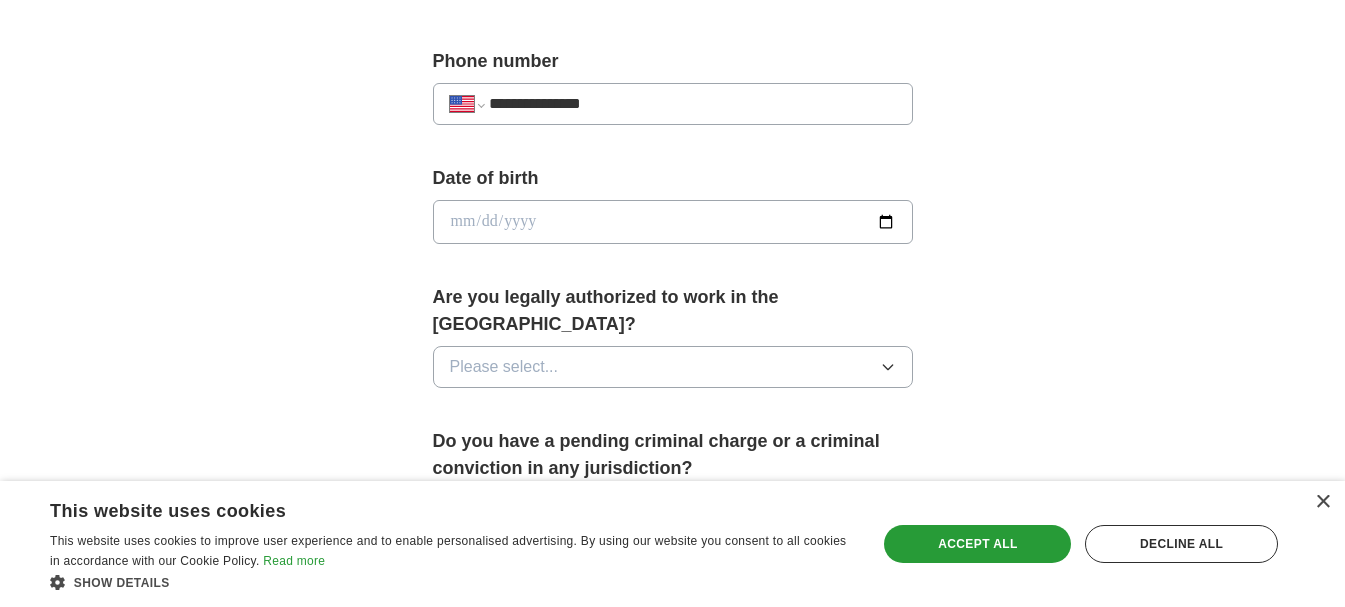 scroll, scrollTop: 800, scrollLeft: 0, axis: vertical 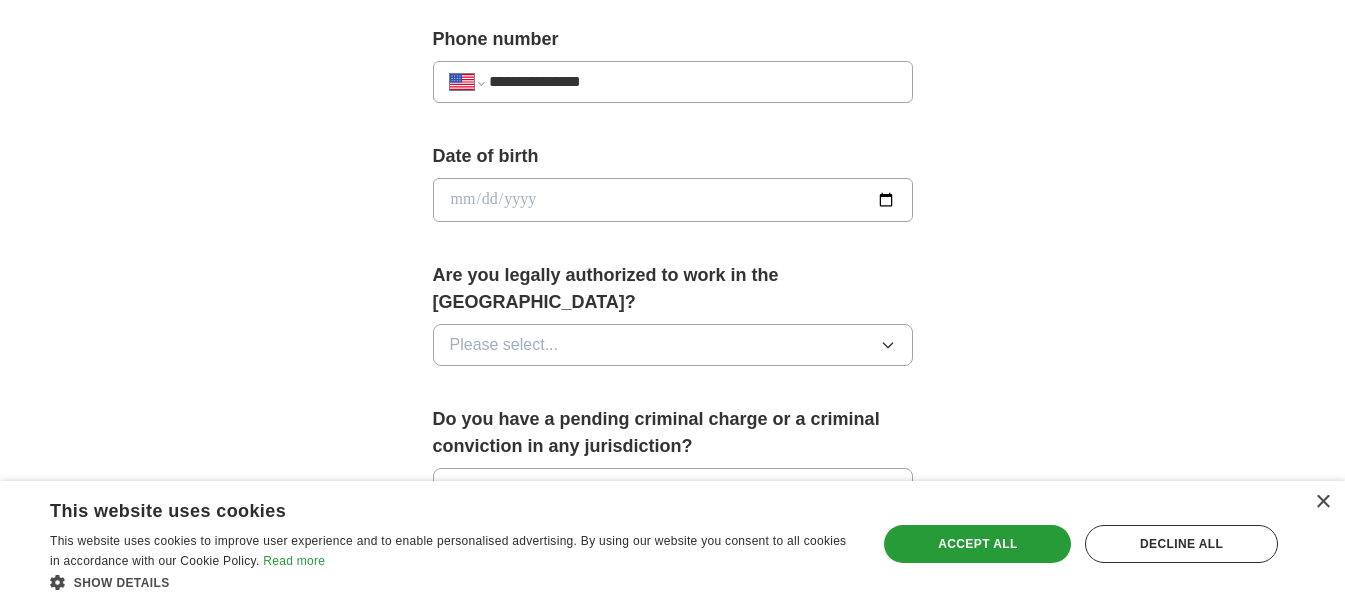 type on "**********" 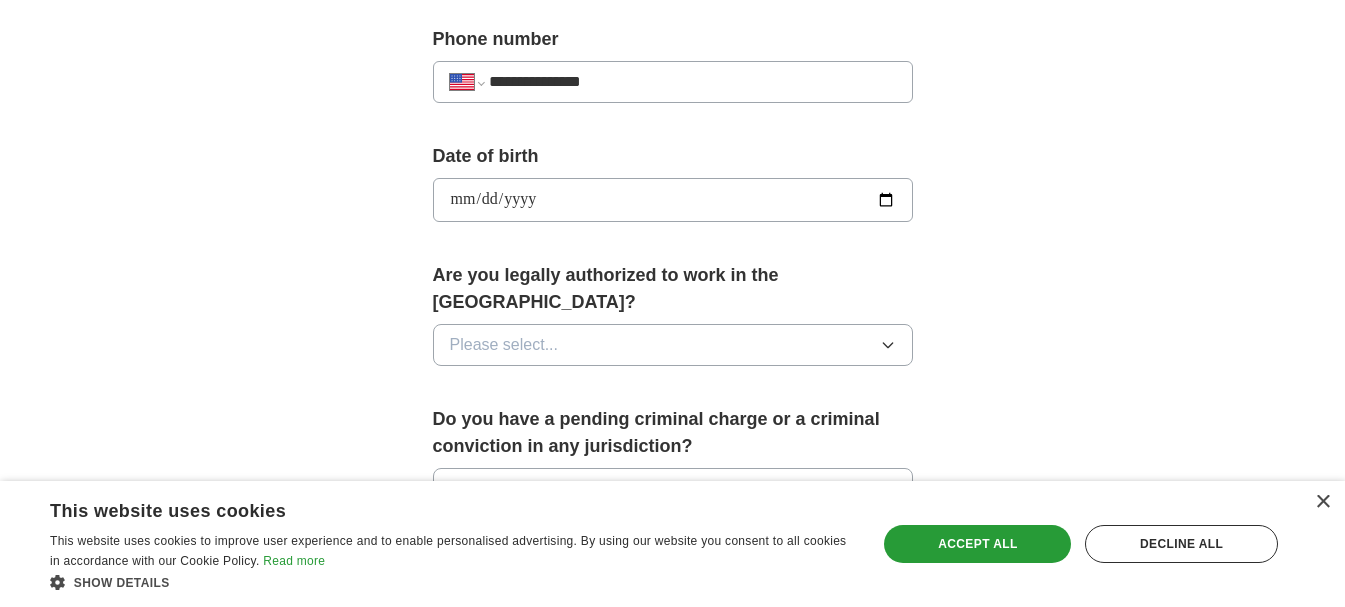 type on "**********" 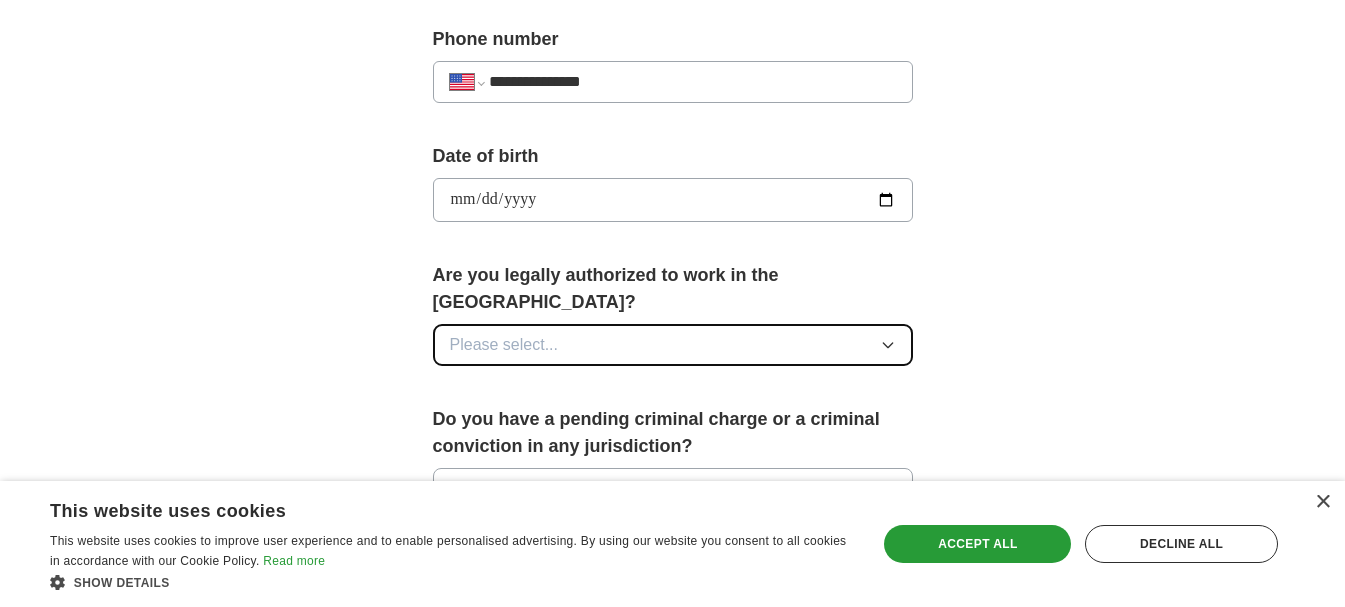 click on "Please select..." at bounding box center (673, 345) 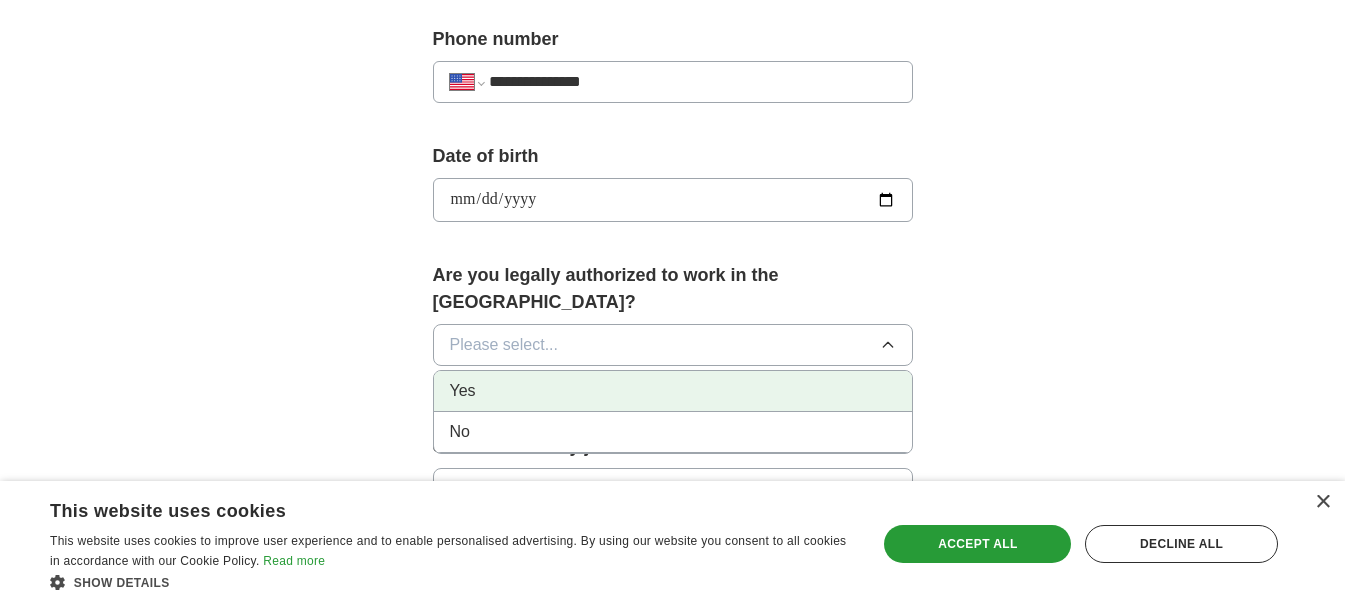 click on "Yes" at bounding box center (673, 391) 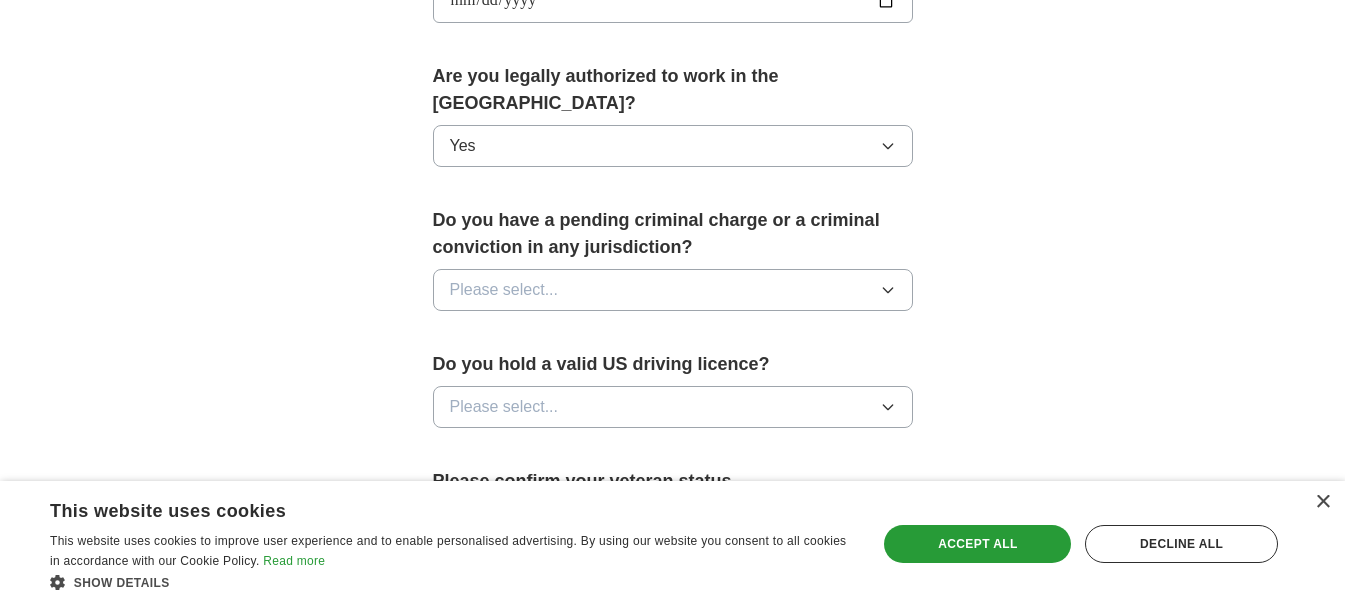scroll, scrollTop: 1000, scrollLeft: 0, axis: vertical 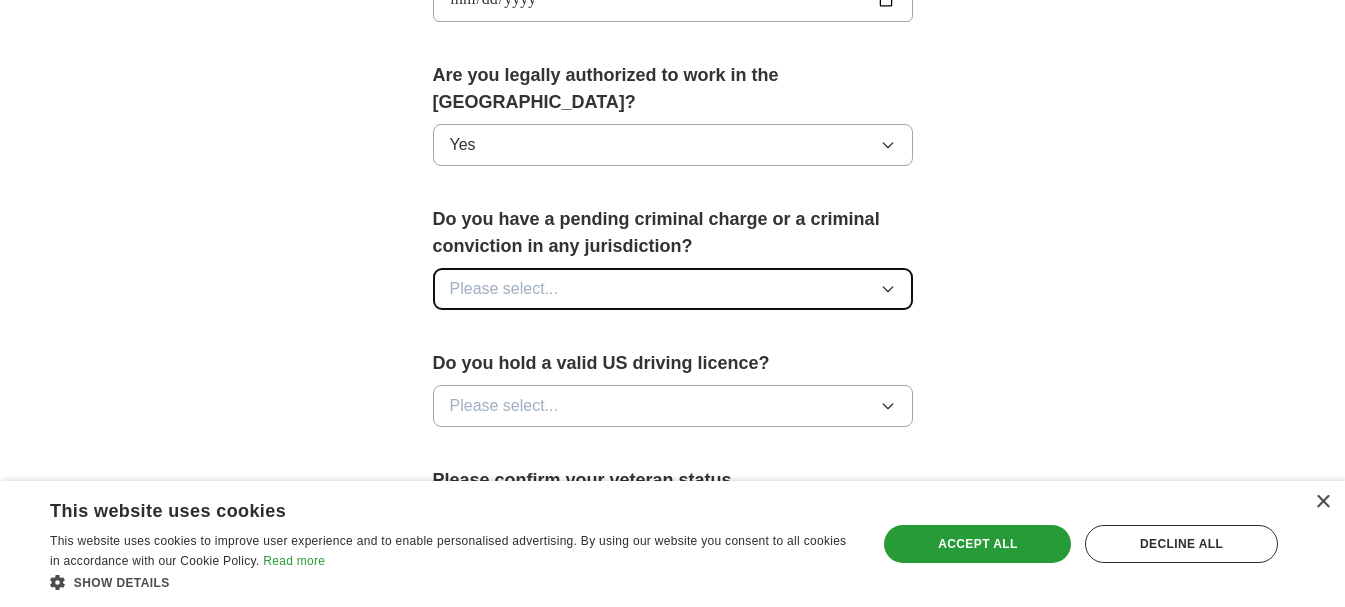 click on "Please select..." at bounding box center [673, 289] 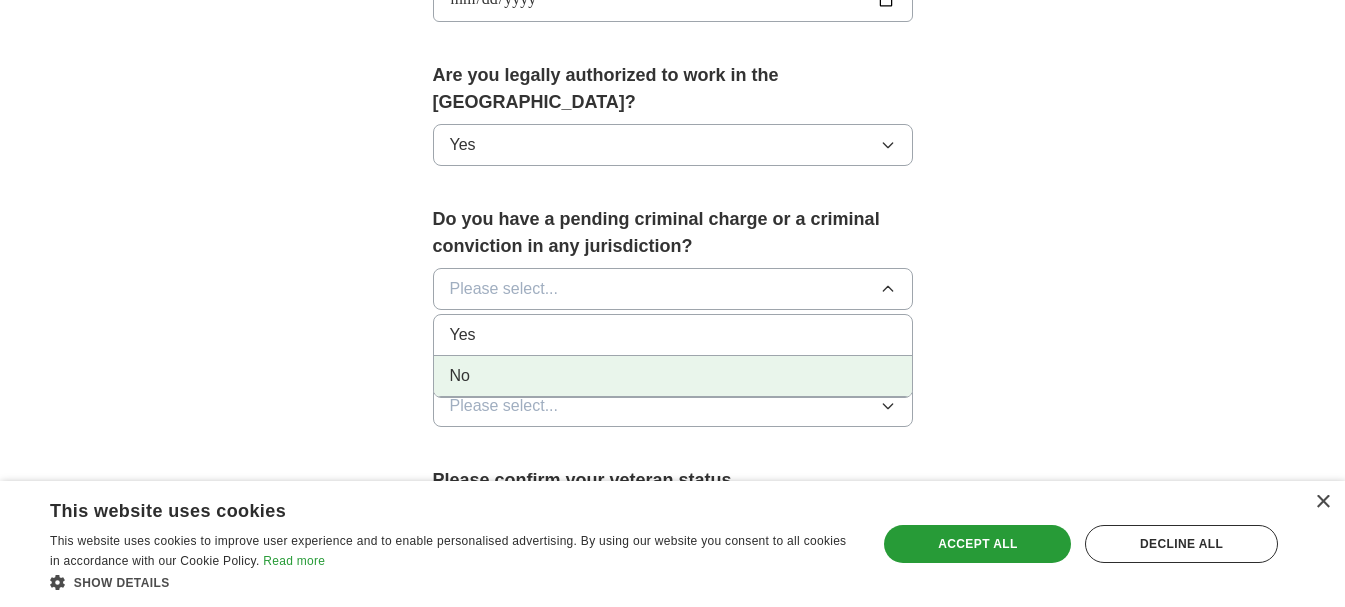 click on "No" at bounding box center (673, 376) 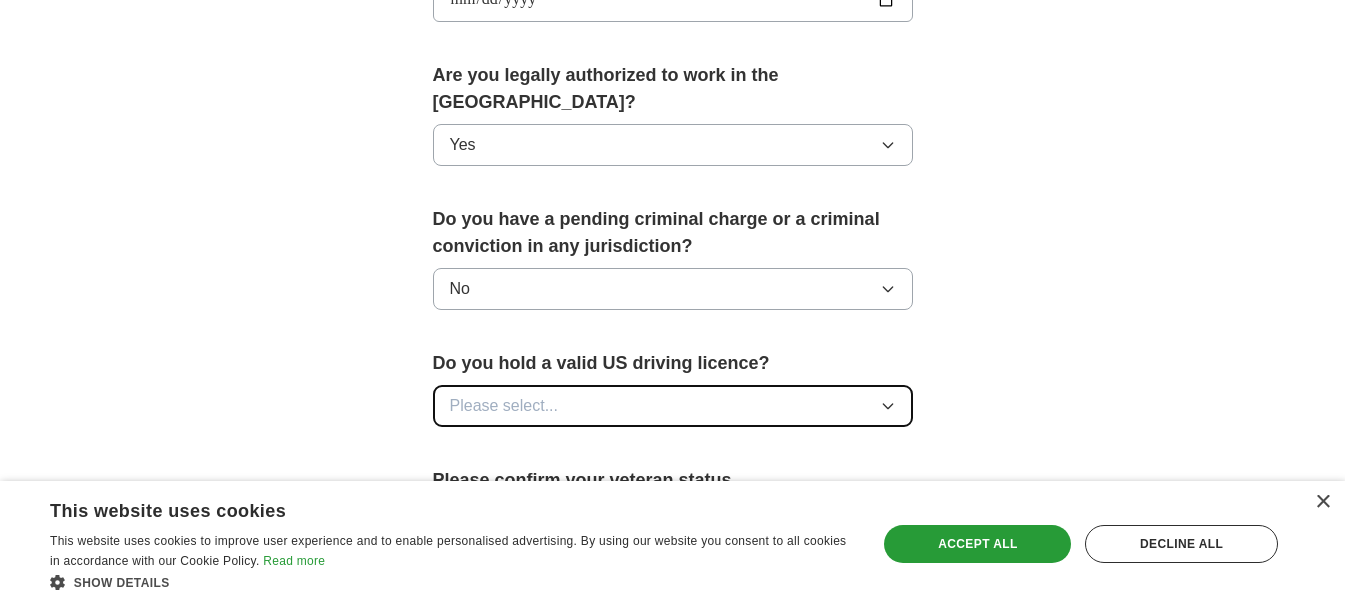 click on "Please select..." at bounding box center [673, 406] 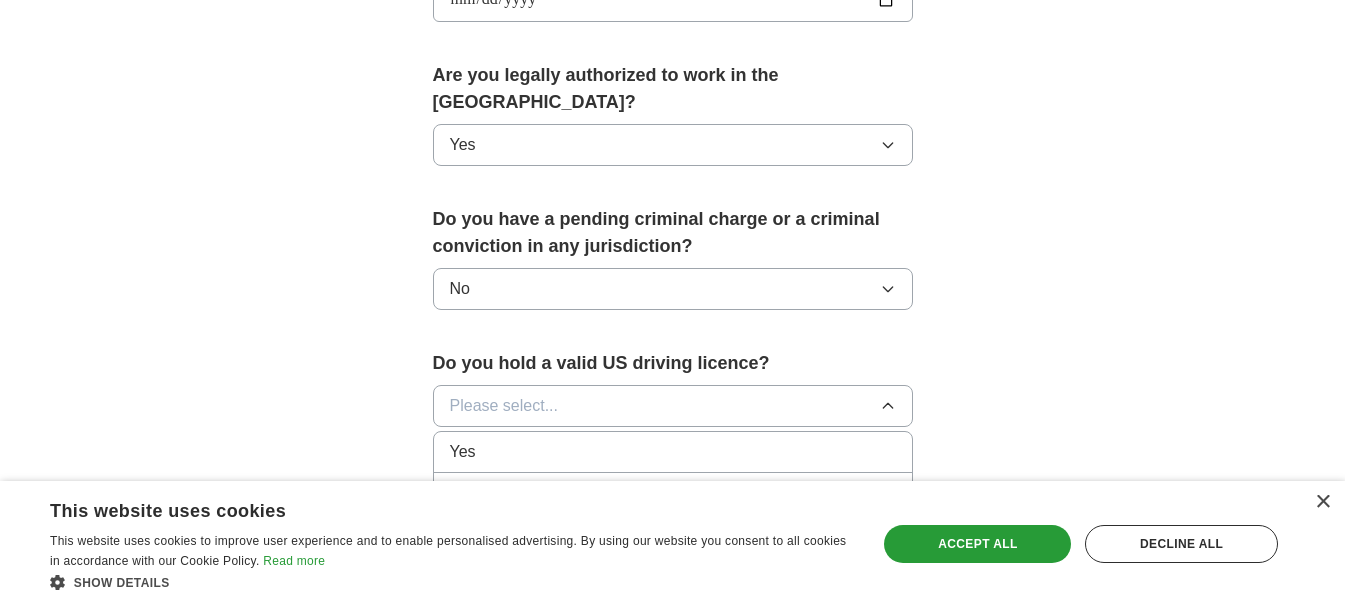 click on "Yes" at bounding box center (673, 452) 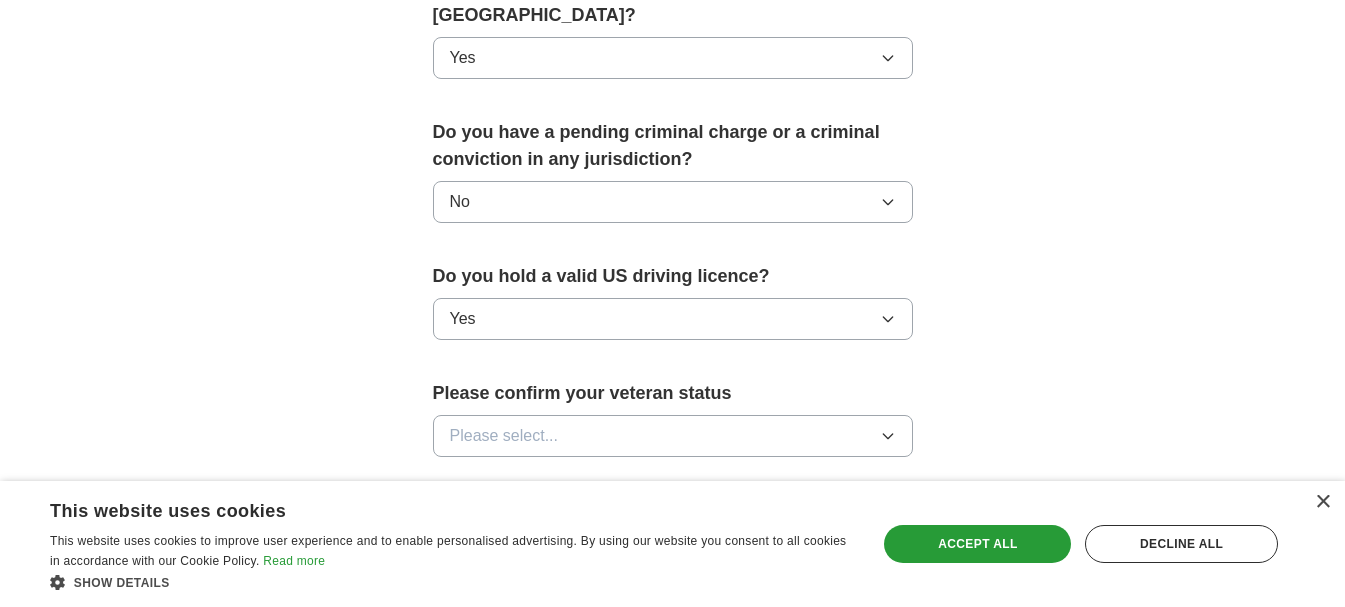 scroll, scrollTop: 1200, scrollLeft: 0, axis: vertical 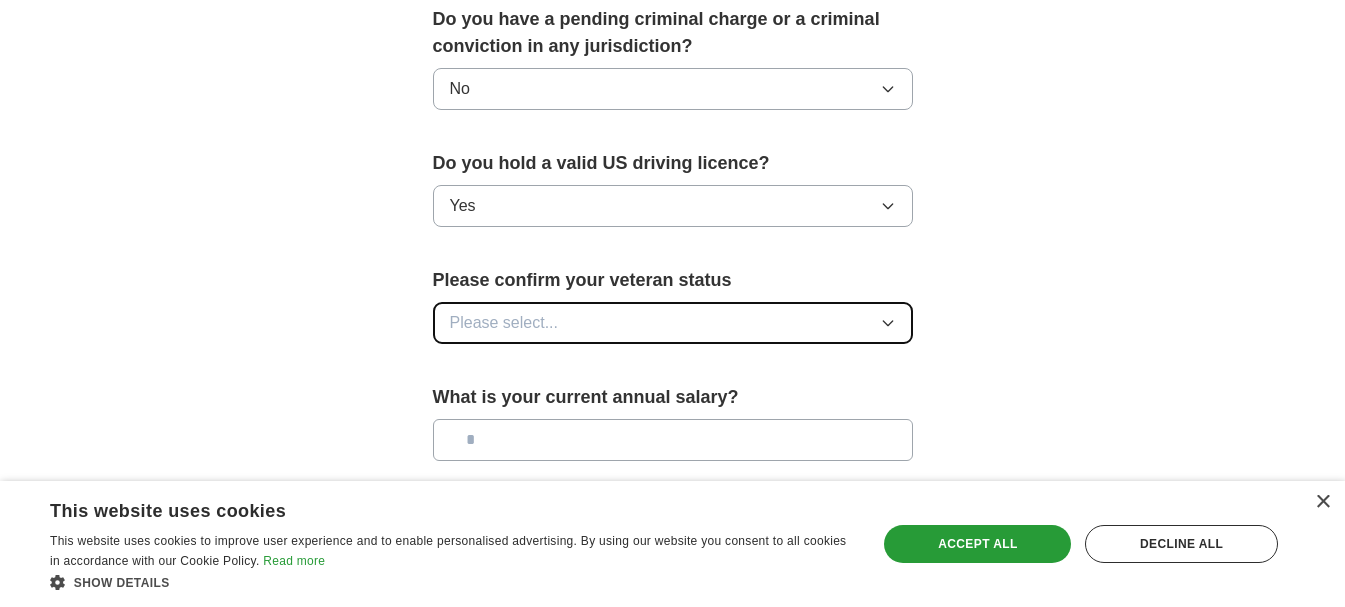 click on "Please select..." at bounding box center (673, 323) 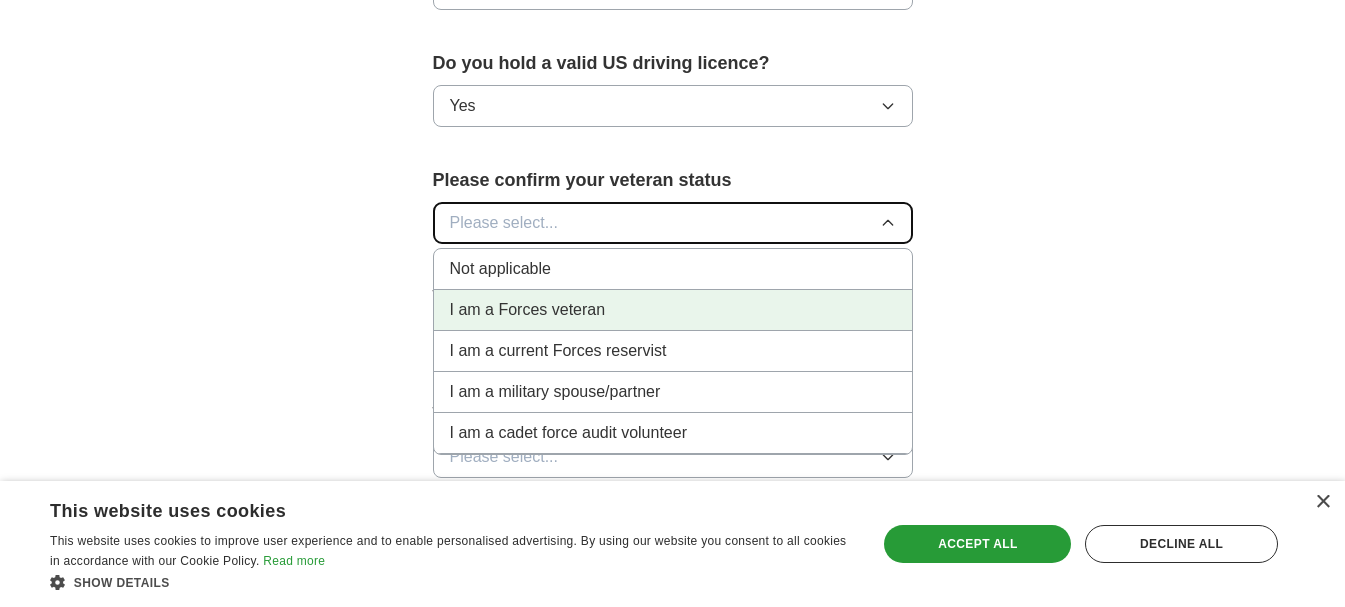 scroll, scrollTop: 1400, scrollLeft: 0, axis: vertical 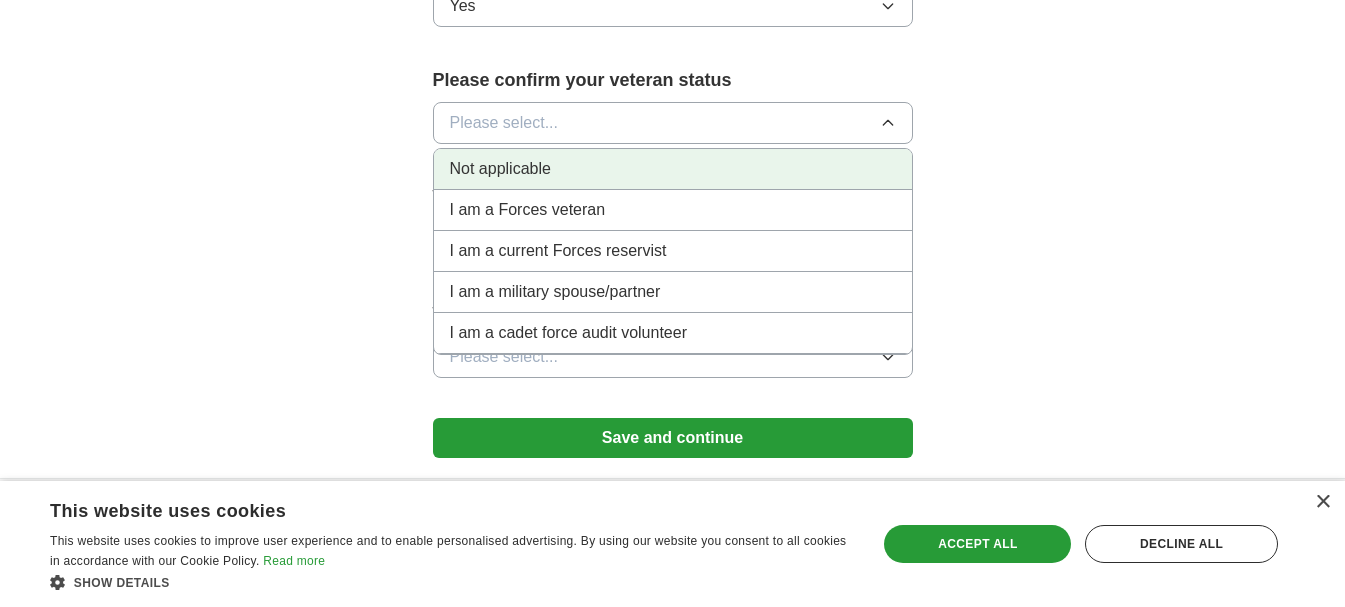 click on "Not applicable" at bounding box center [673, 169] 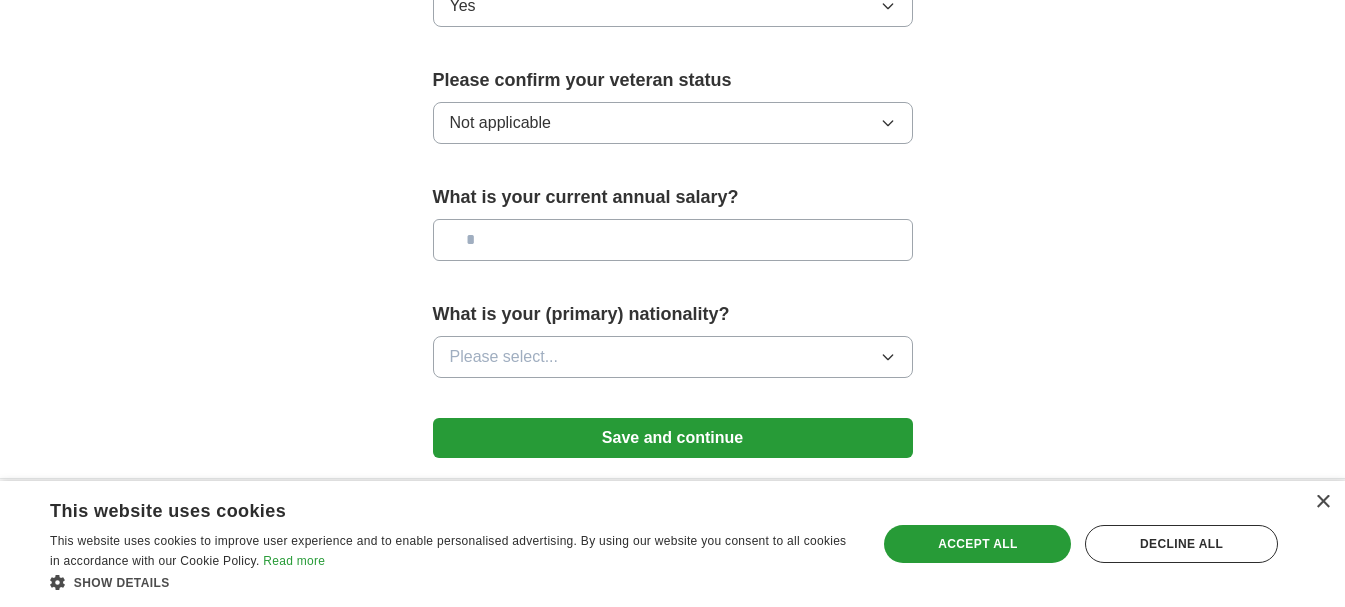 click at bounding box center (673, 240) 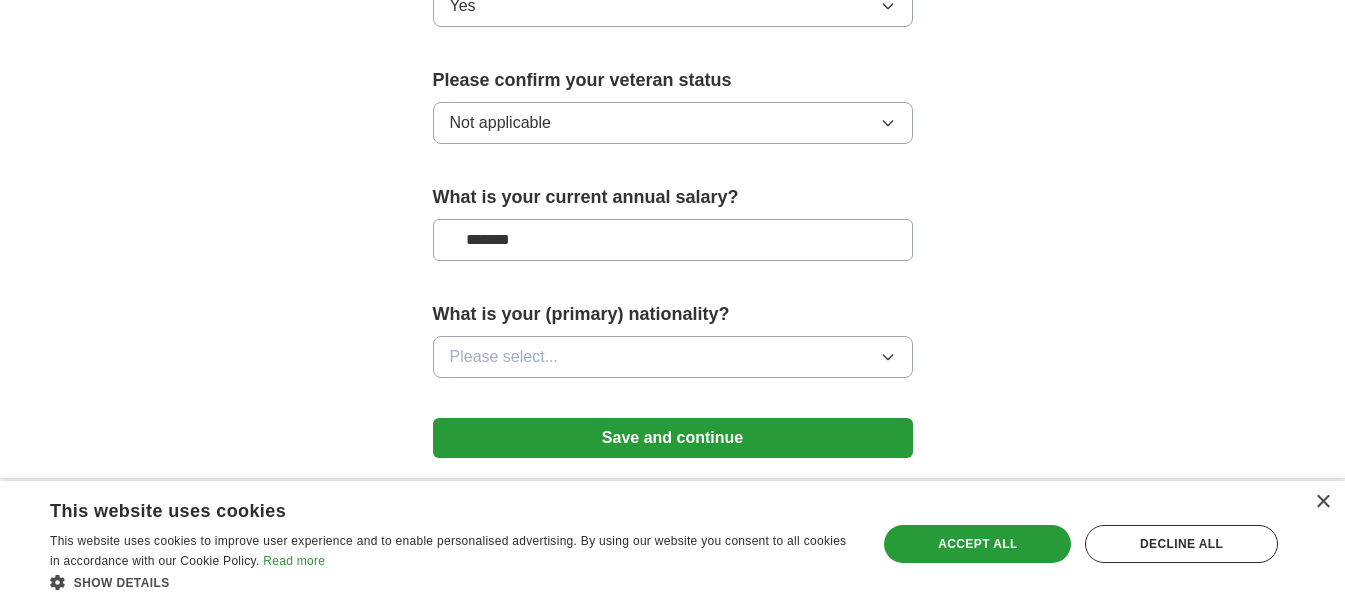 type on "*******" 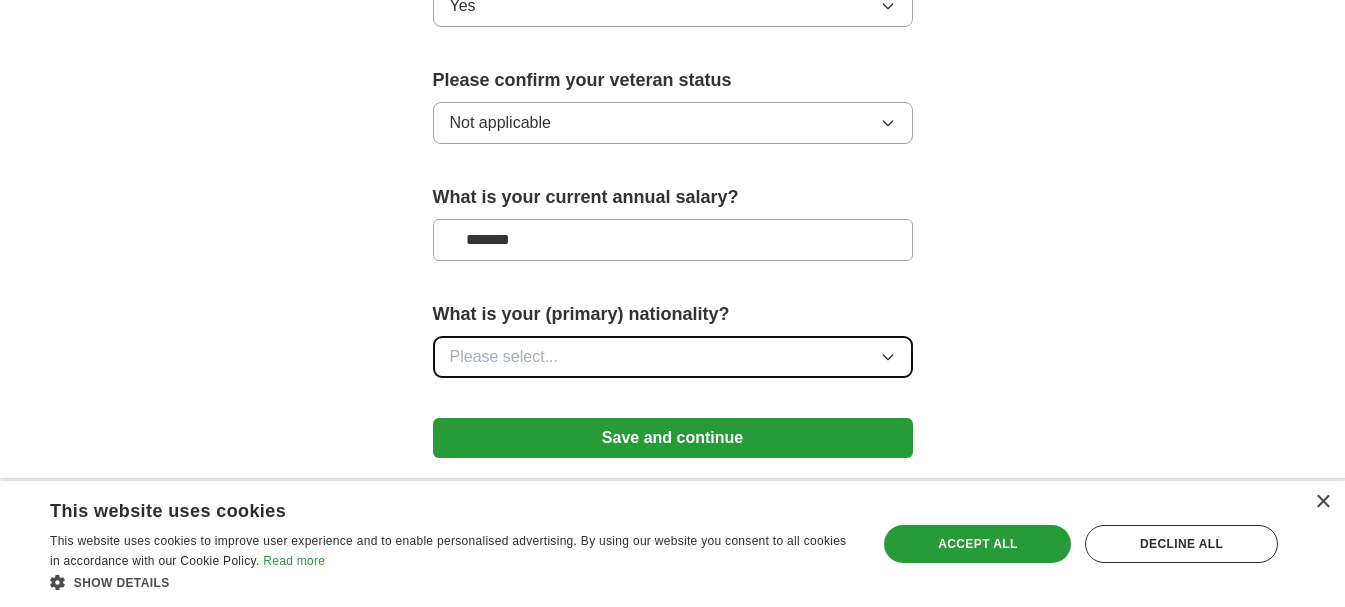 click on "Please select..." at bounding box center (673, 357) 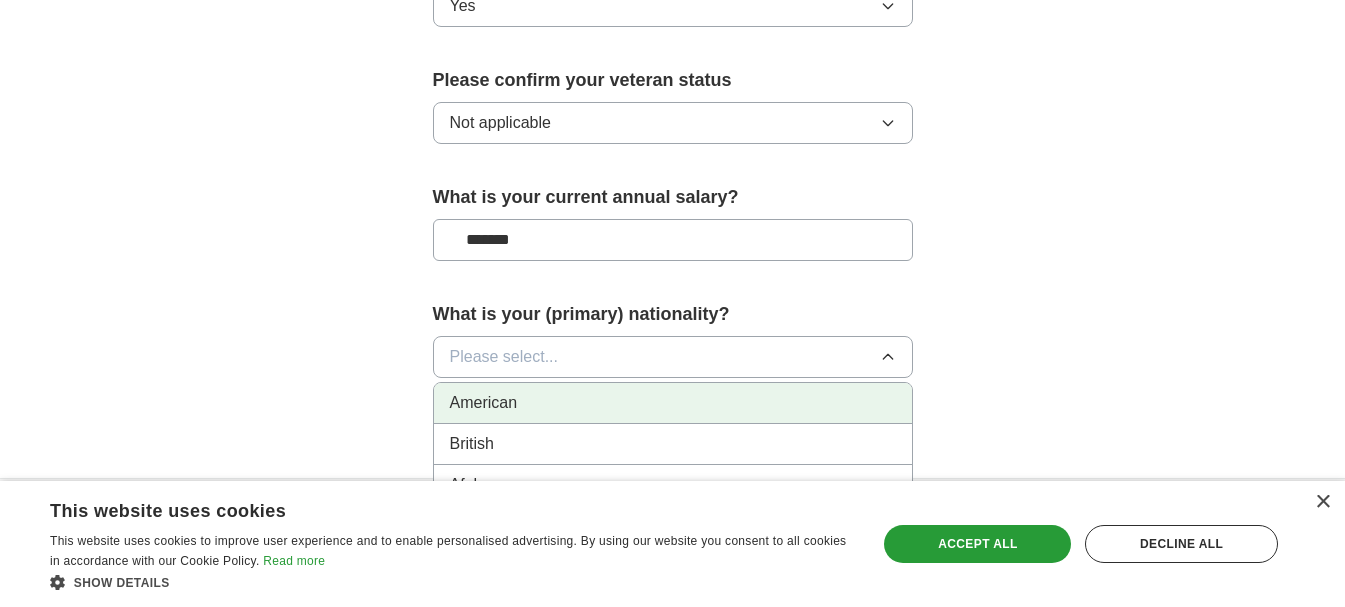 click on "American" at bounding box center [673, 403] 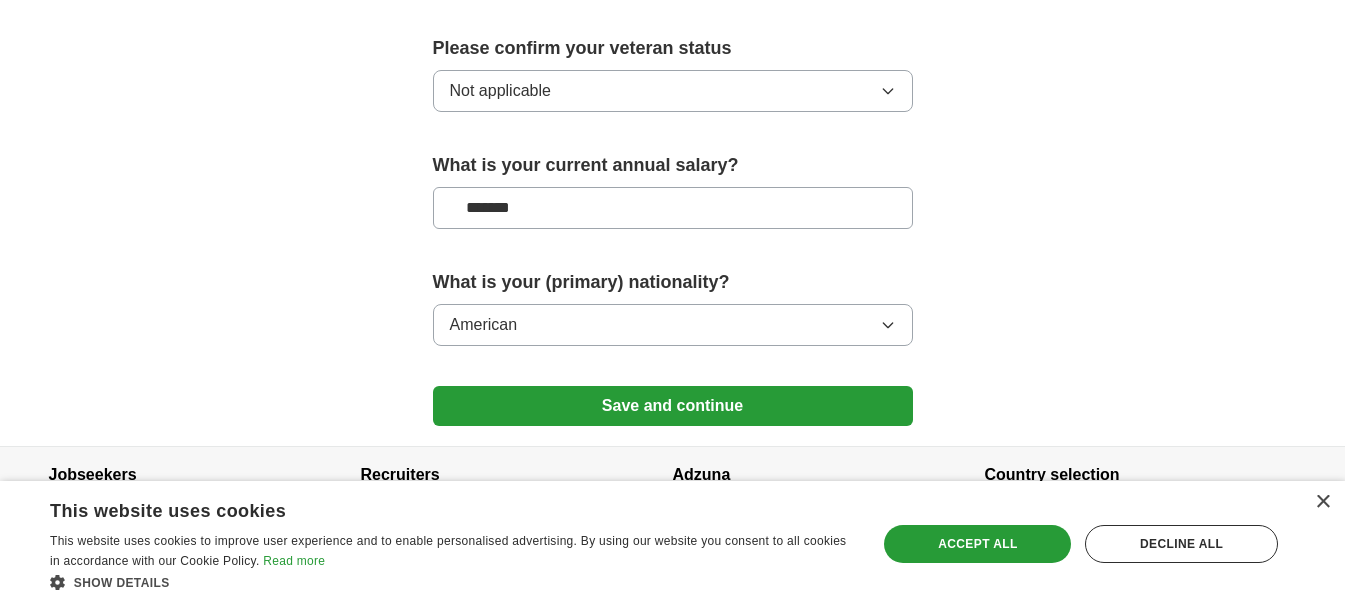 scroll, scrollTop: 1446, scrollLeft: 0, axis: vertical 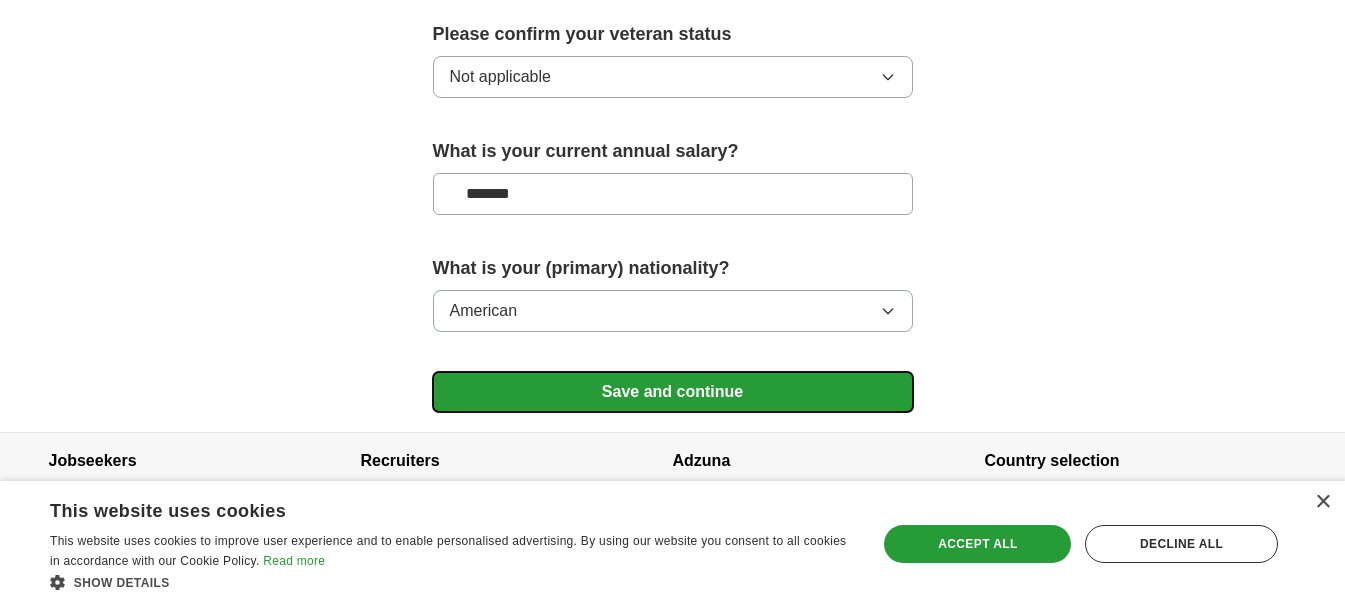 click on "Save and continue" at bounding box center [673, 392] 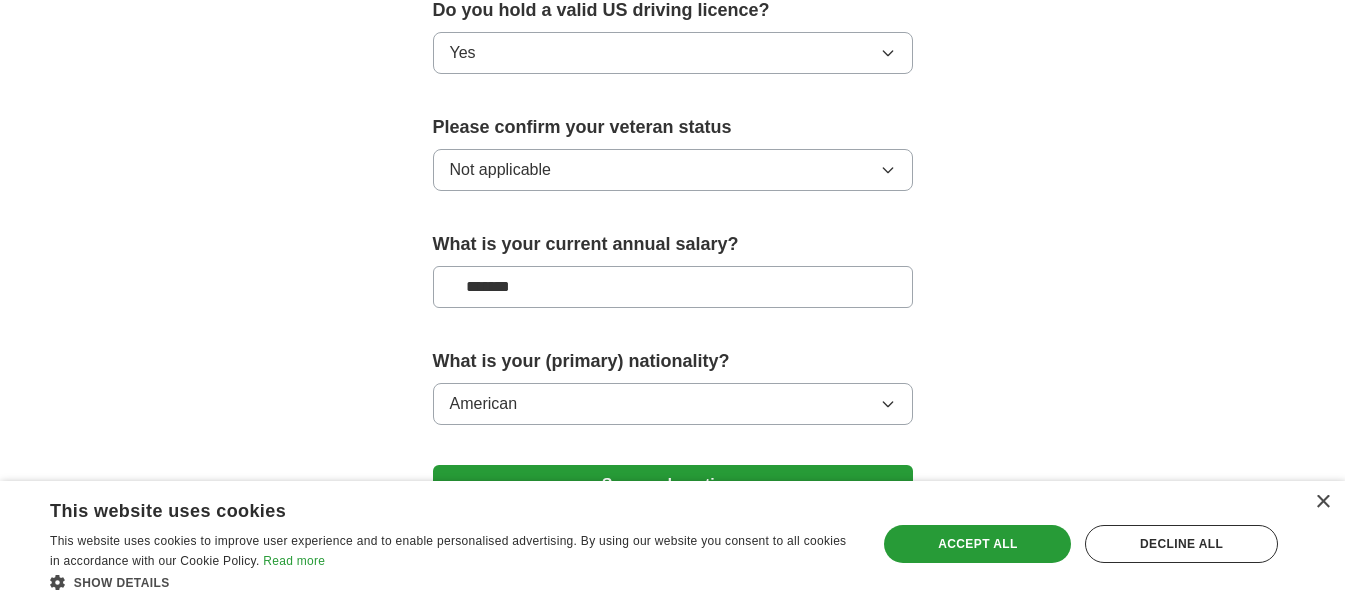 scroll, scrollTop: 1446, scrollLeft: 0, axis: vertical 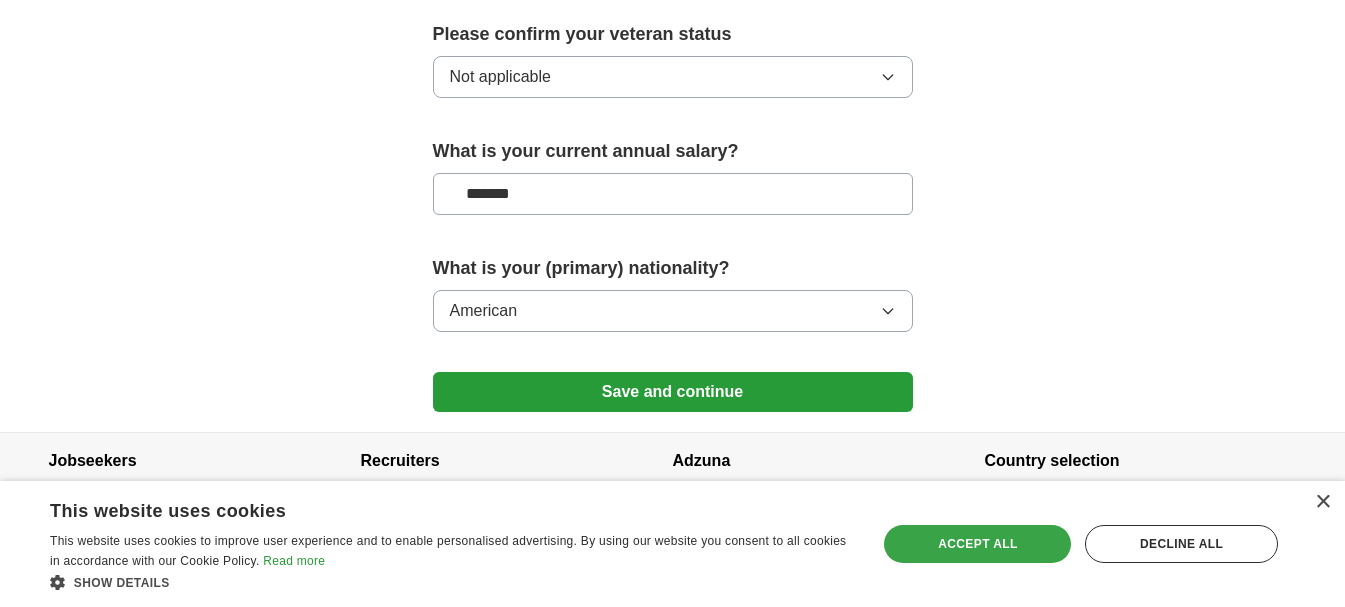 click on "Accept all" at bounding box center (977, 544) 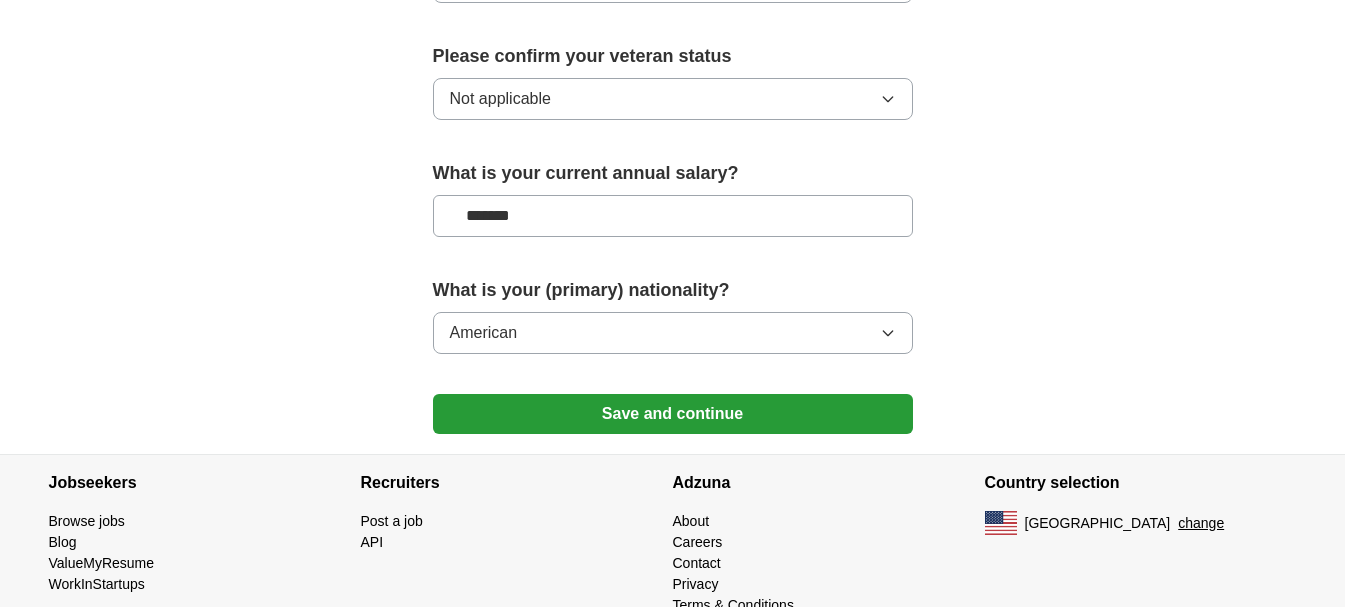 scroll, scrollTop: 1446, scrollLeft: 0, axis: vertical 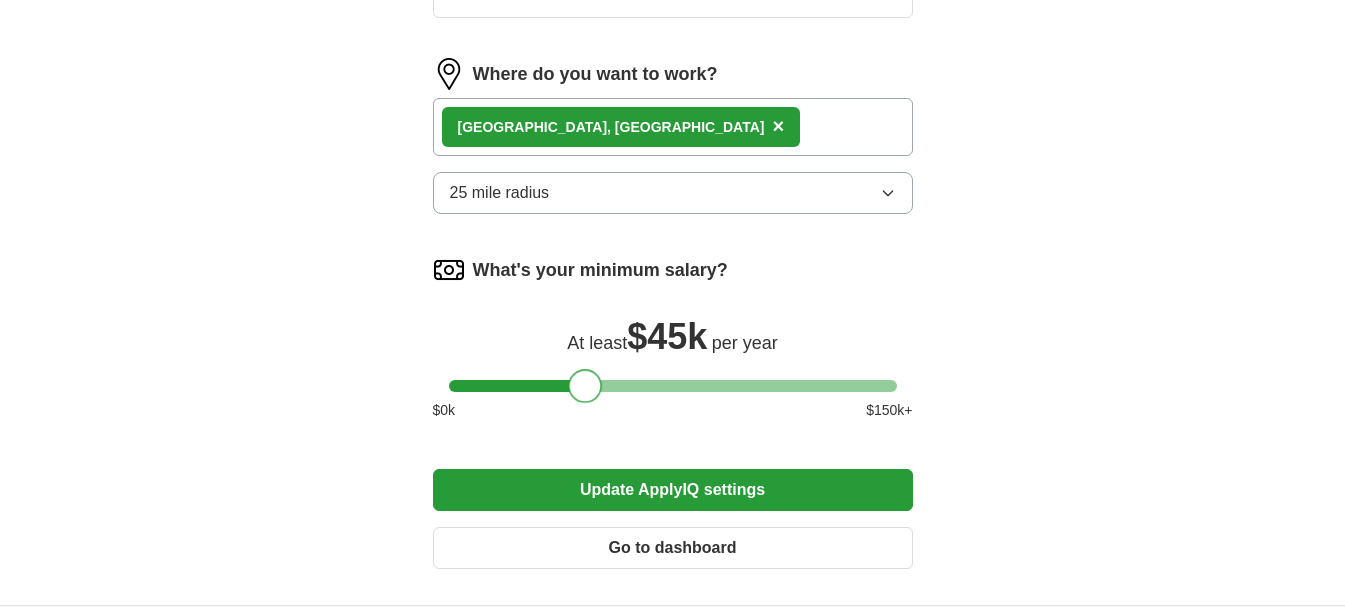 drag, startPoint x: 466, startPoint y: 384, endPoint x: 591, endPoint y: 380, distance: 125.06398 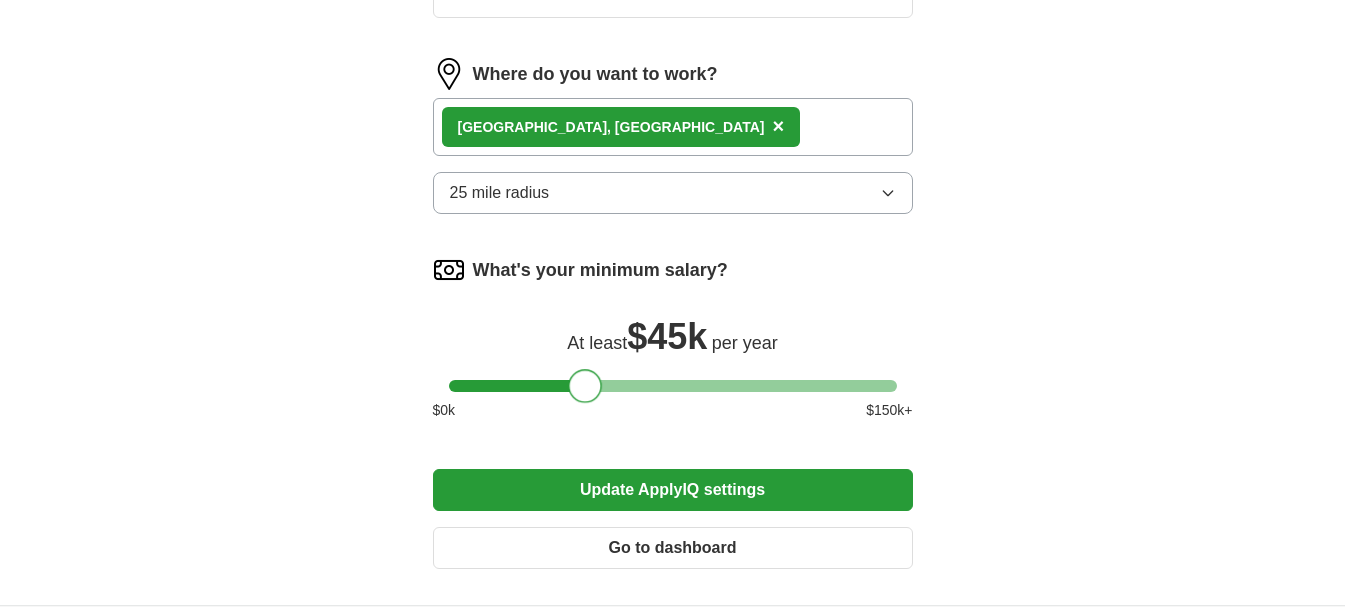 click at bounding box center (585, 386) 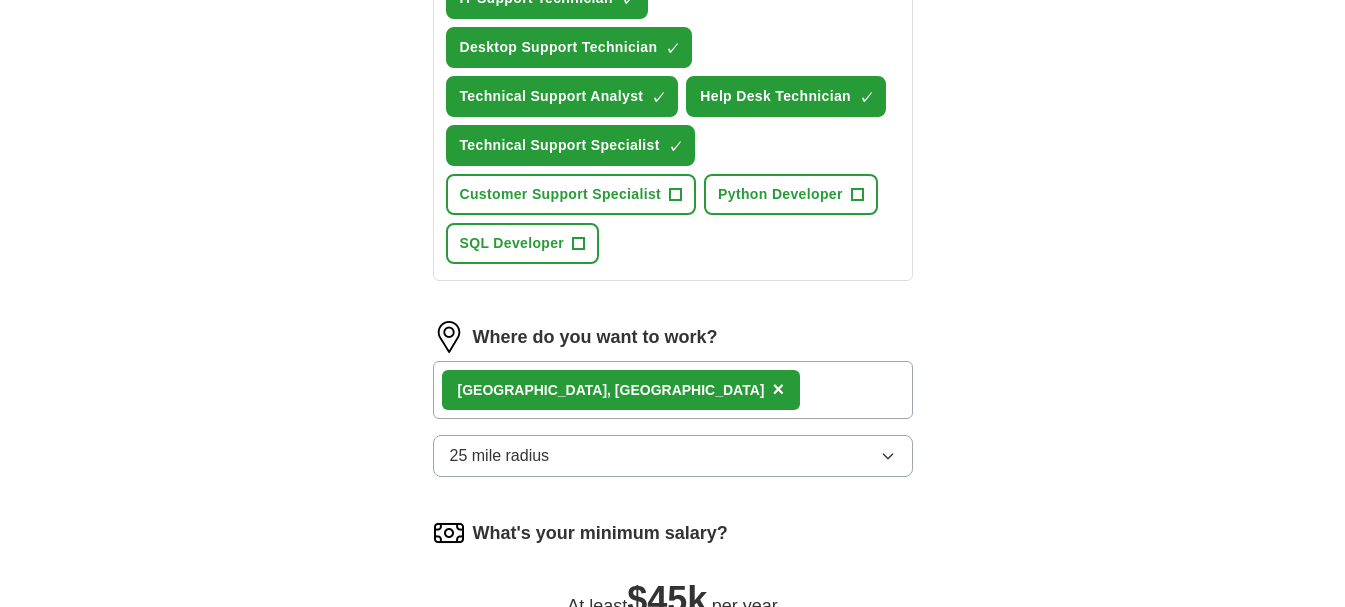 click on "Select a resume coley2025.docx [DATE] 15:14 Upload a different  resume By uploading your  resume  you agree to our   T&Cs   and   Privacy Notice . First Name ***** Last Name ******** What job are you looking for? Enter job titles and/or pick from our suggestions (4-8 recommended) IT Customer Service Representative ✓ × IT Support Technician ✓ × Desktop Support Technician ✓ × Technical Support Analyst ✓ × Help Desk Technician ✓ × Technical Support Specialist ✓ × Customer Support Specialist + Python Developer + SQL Developer + Where do you want to work? [GEOGRAPHIC_DATA], [GEOGRAPHIC_DATA] × 25 mile radius What's your minimum salary? At least  $ 45k   per year $ 0 k $ 150 k+ Update ApplyIQ settings Go to dashboard" at bounding box center (673, 123) 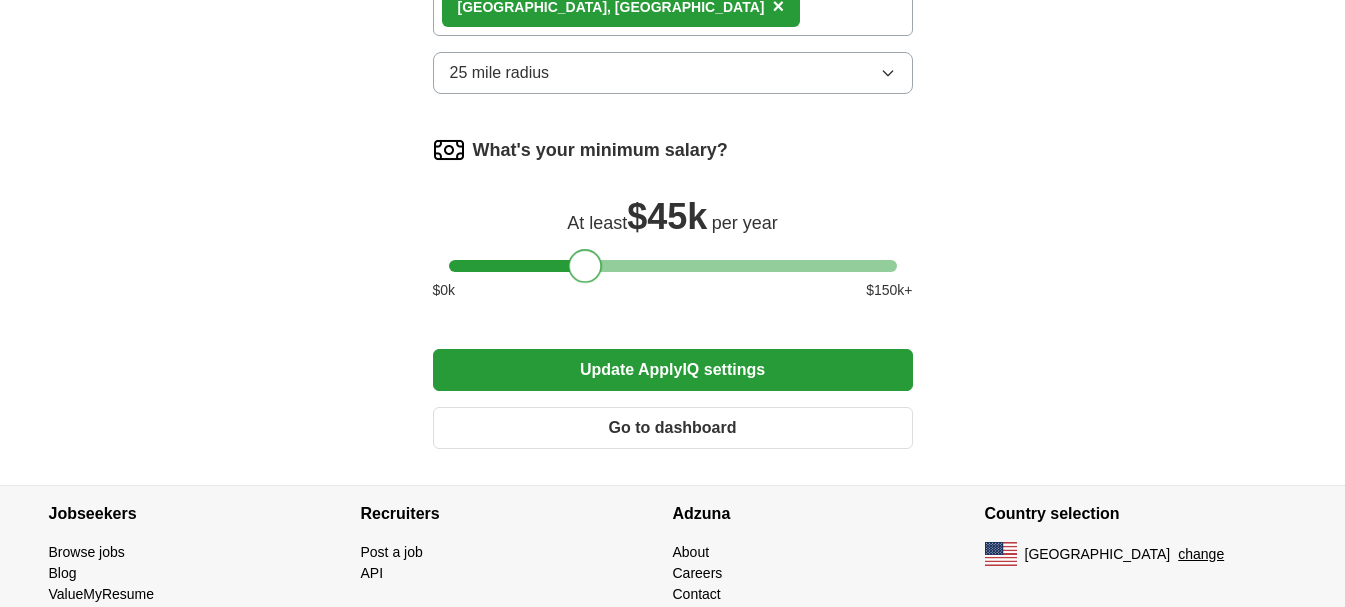 scroll, scrollTop: 1274, scrollLeft: 0, axis: vertical 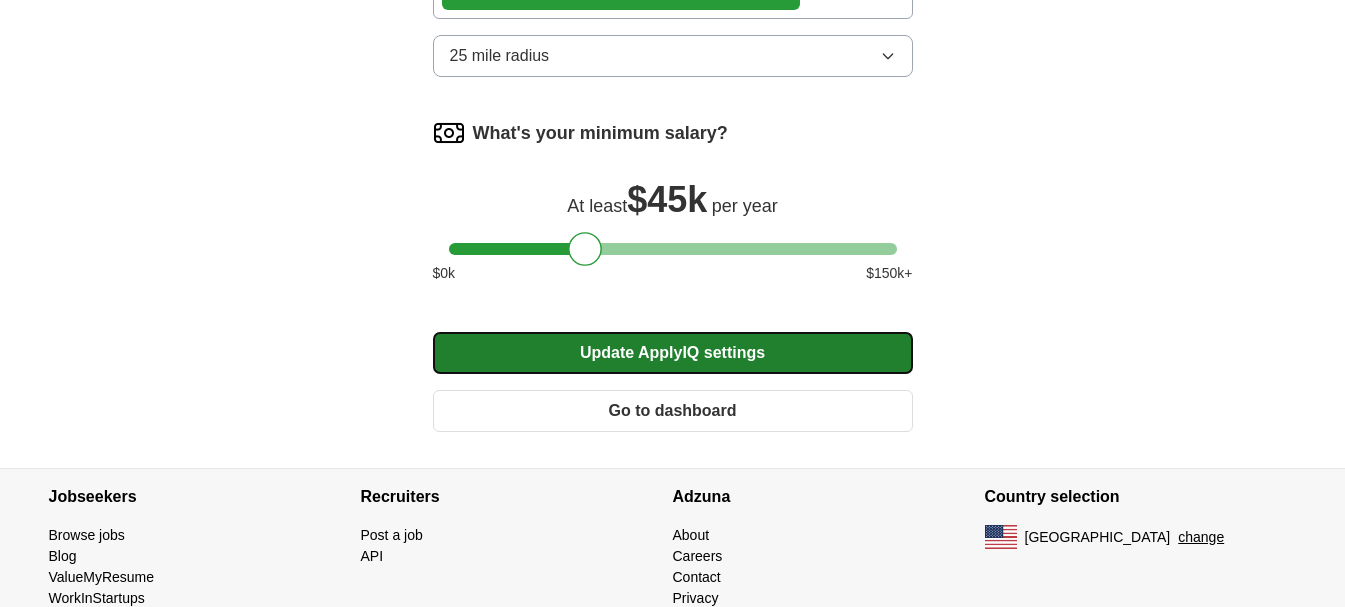 click on "Update ApplyIQ settings" at bounding box center (673, 353) 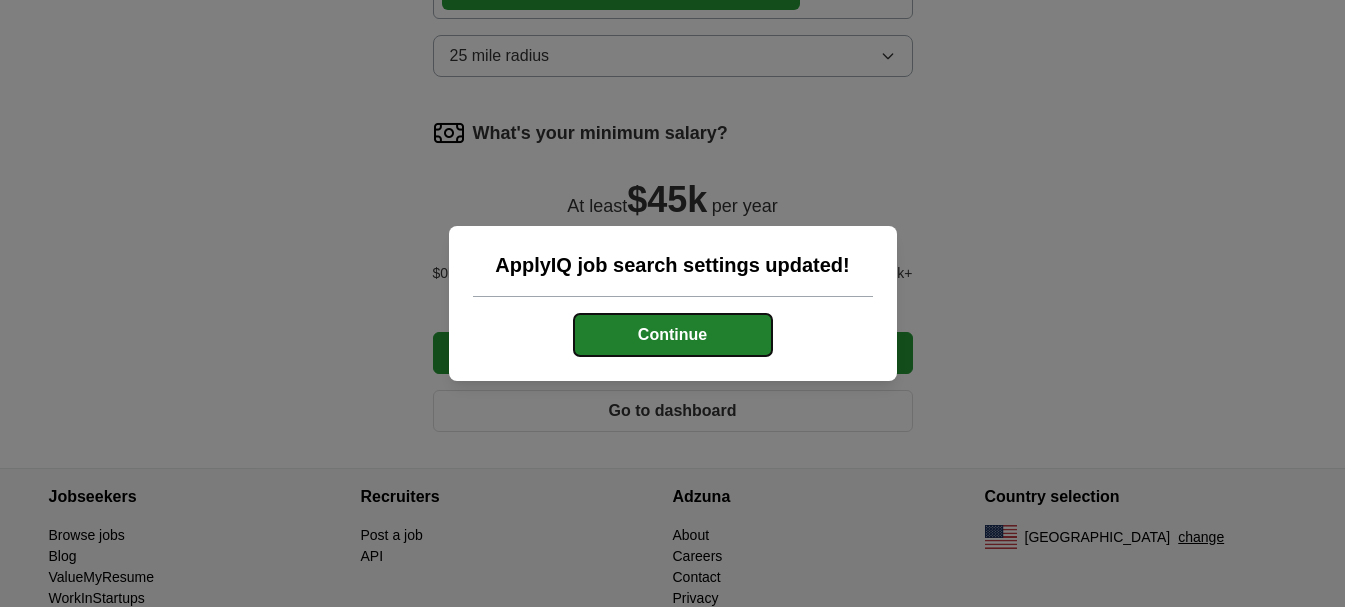 click on "Continue" at bounding box center (673, 335) 